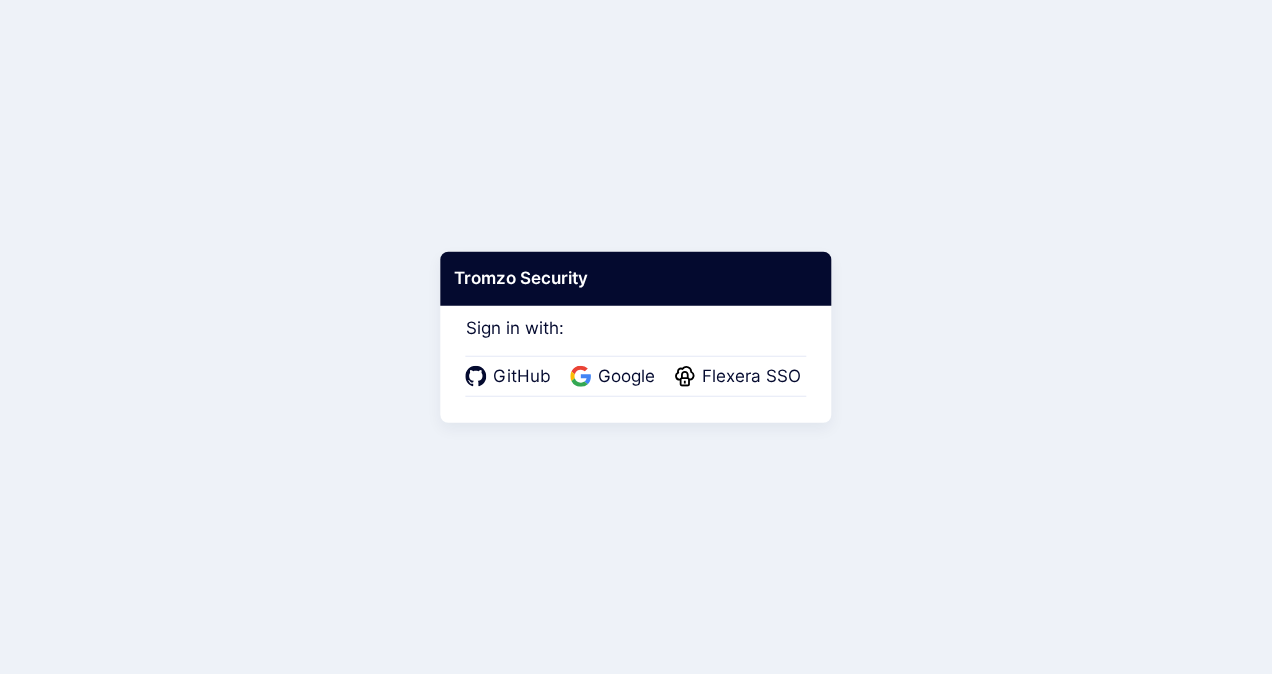 scroll, scrollTop: 0, scrollLeft: 0, axis: both 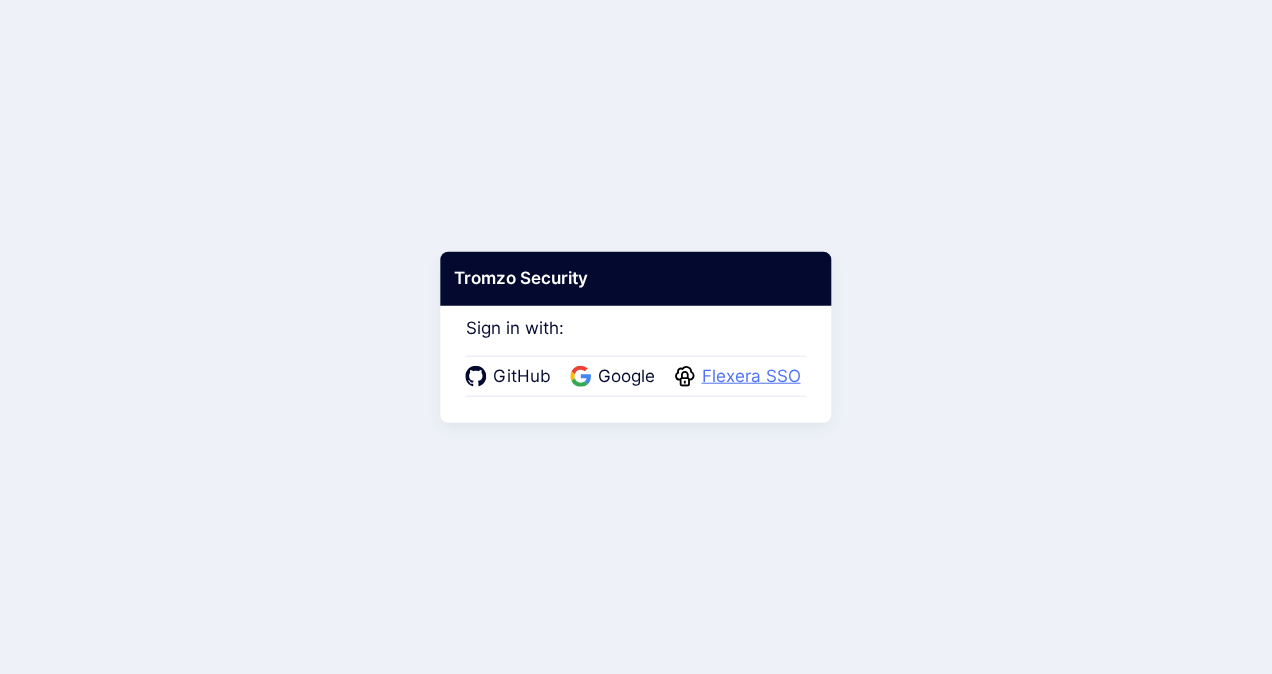 click on "Flexera SSO" at bounding box center (751, 377) 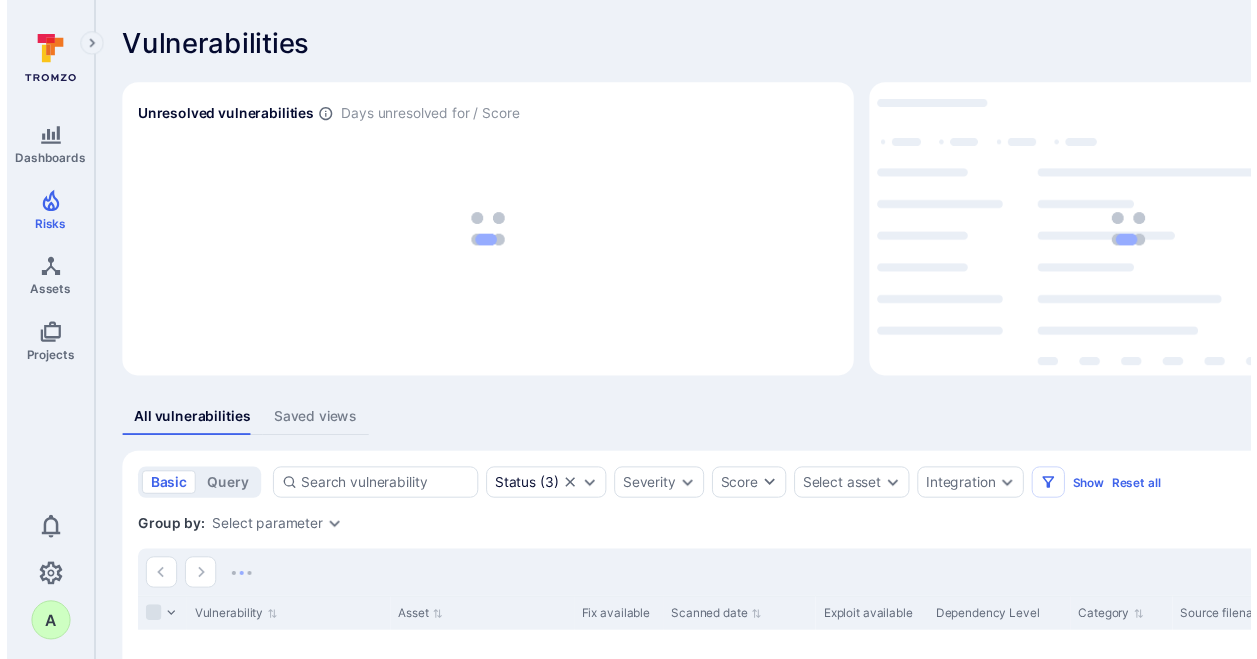 scroll, scrollTop: 0, scrollLeft: 0, axis: both 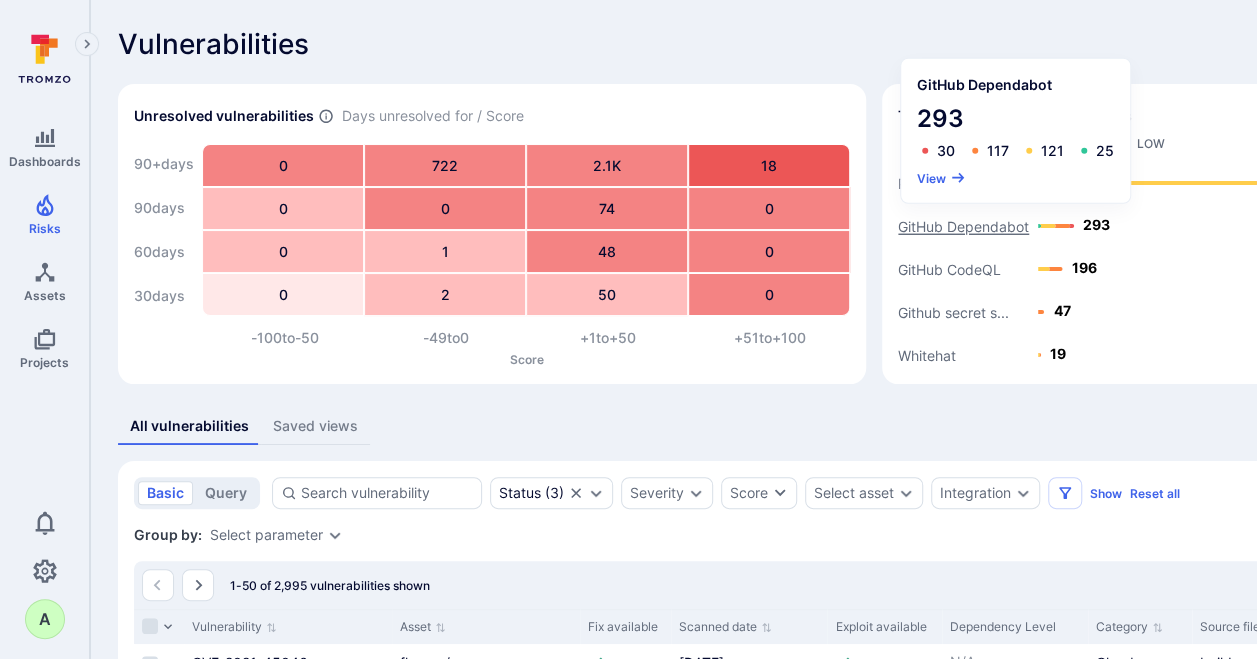 click on "GitHub Dependabot" 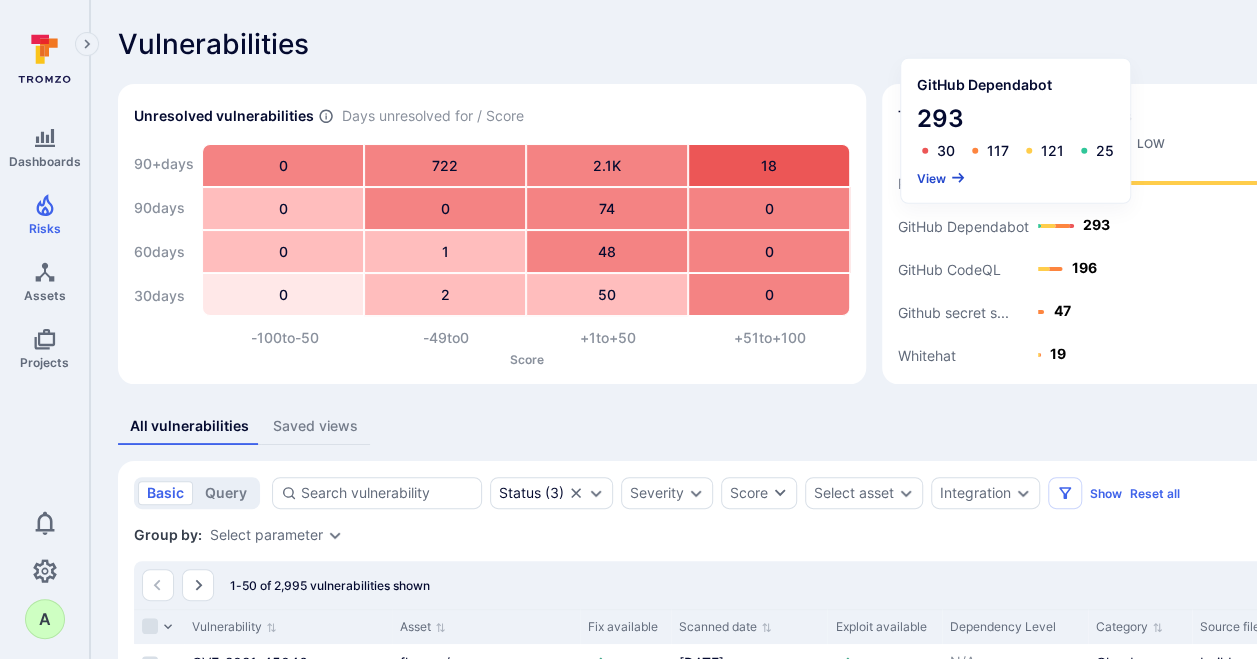 click on "View" at bounding box center (941, 177) 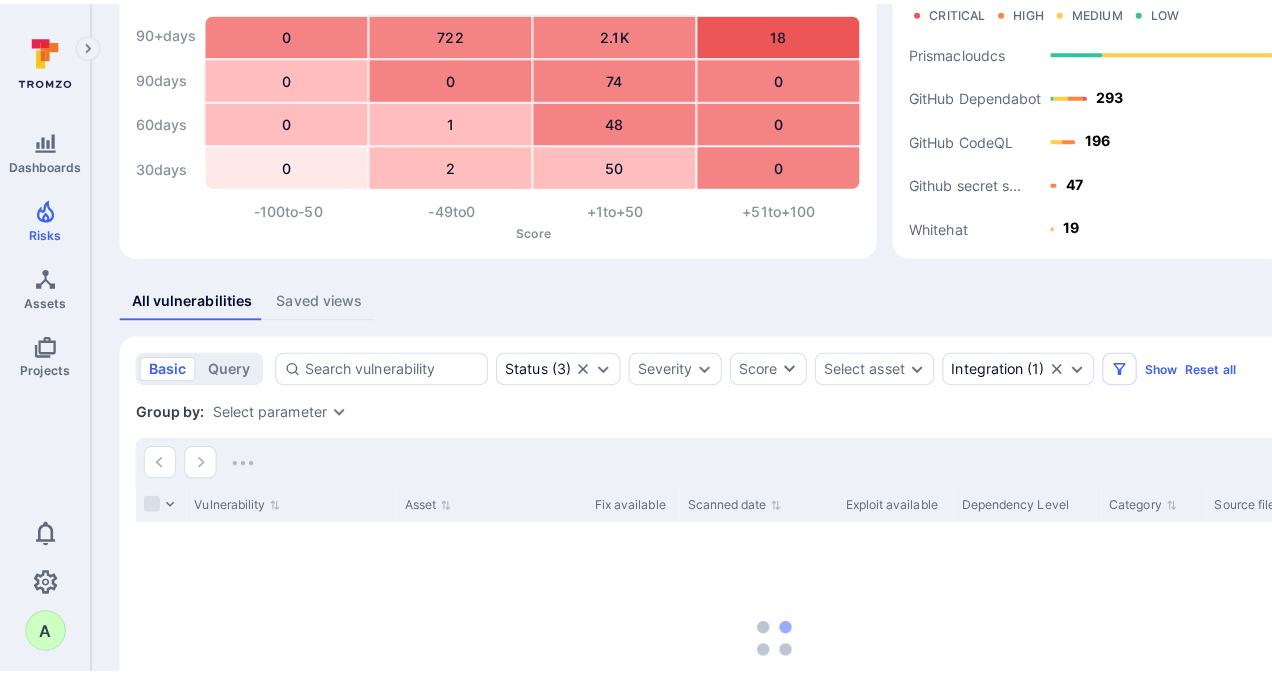 scroll, scrollTop: 334, scrollLeft: 0, axis: vertical 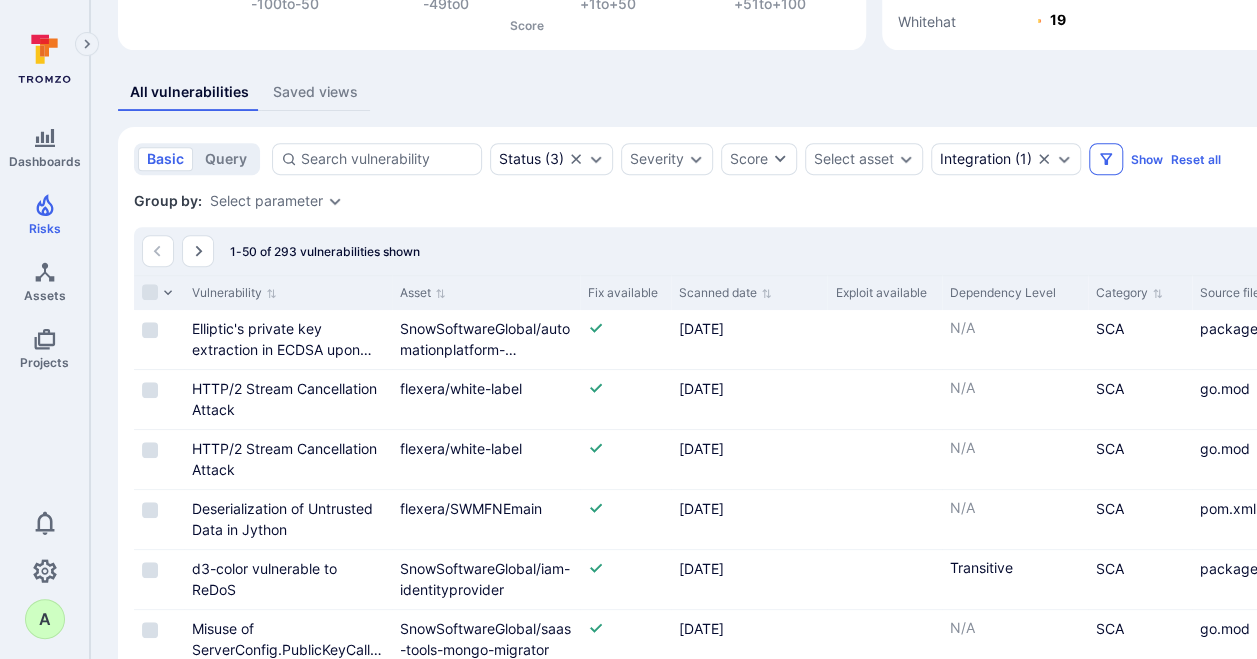 click 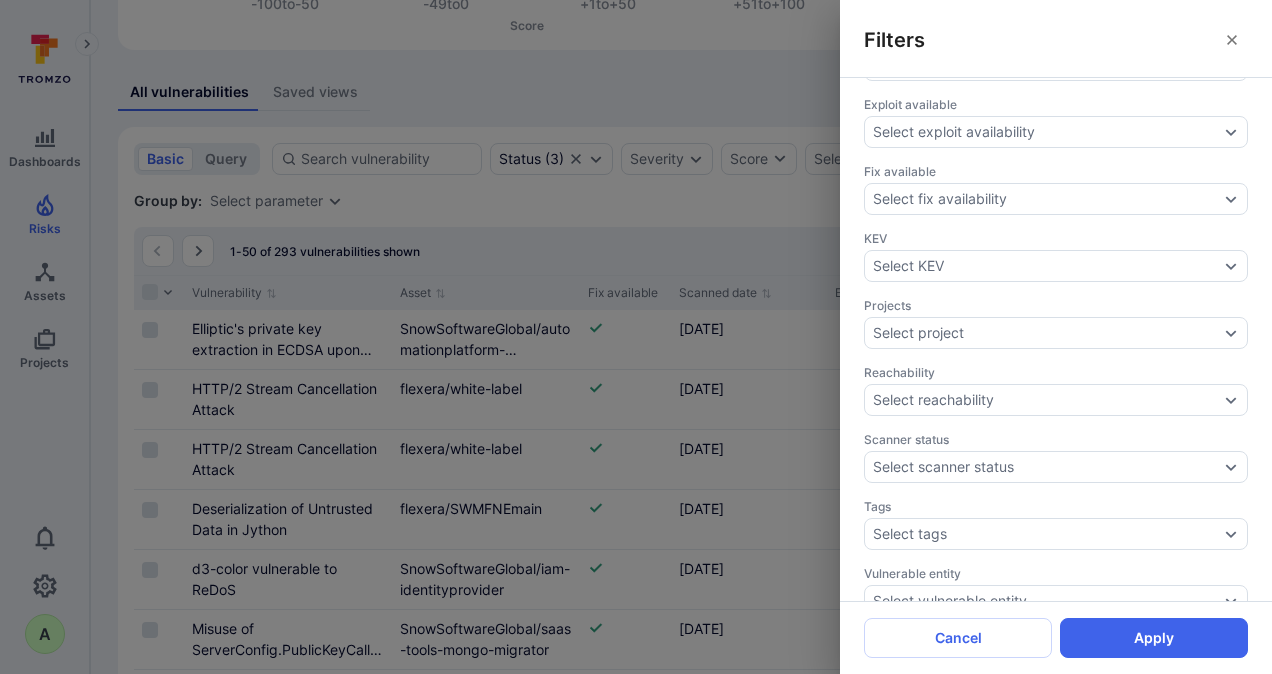 scroll, scrollTop: 668, scrollLeft: 0, axis: vertical 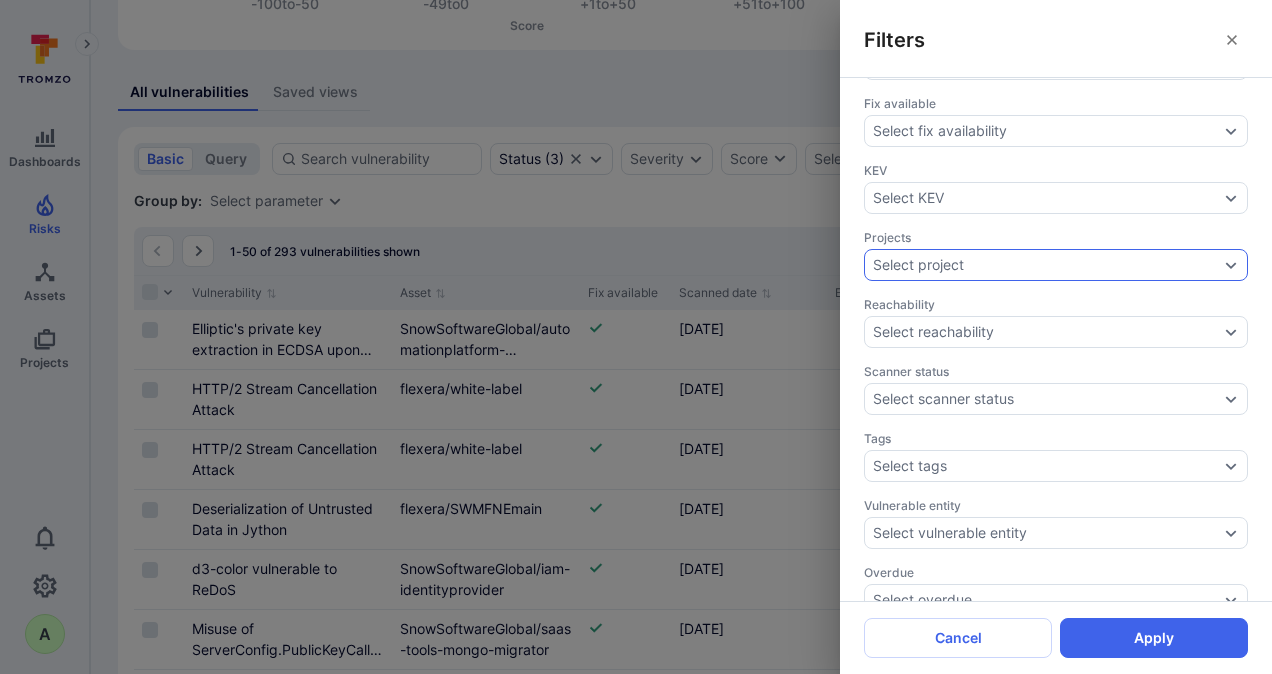 click on "Select project" at bounding box center [1056, 265] 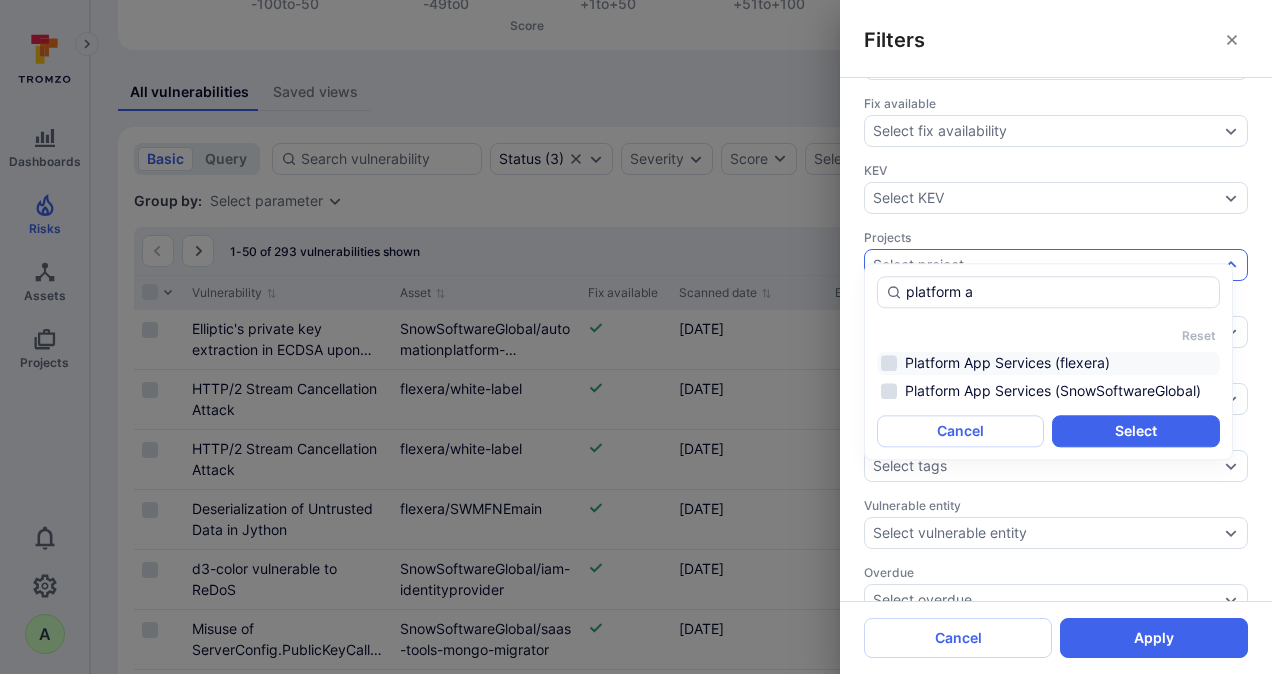 click on "Platform App Services (flexera)" at bounding box center (1048, 363) 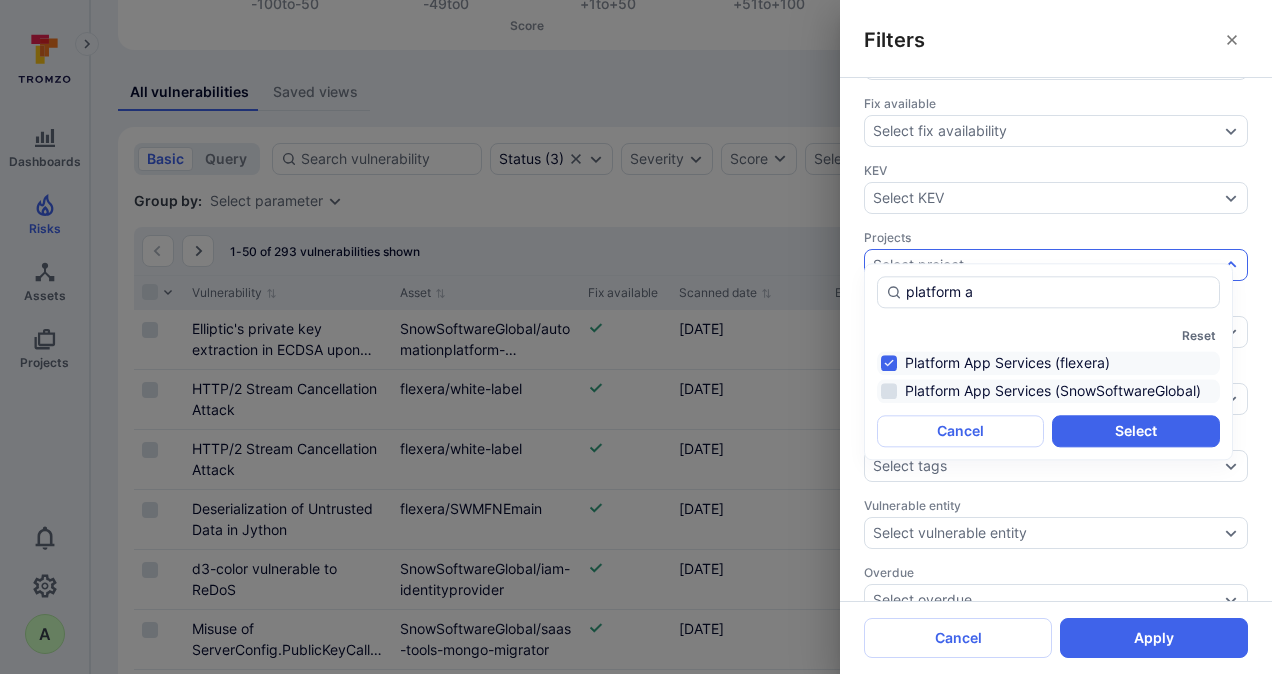 click on "Platform App Services (SnowSoftwareGlobal)" at bounding box center (1048, 391) 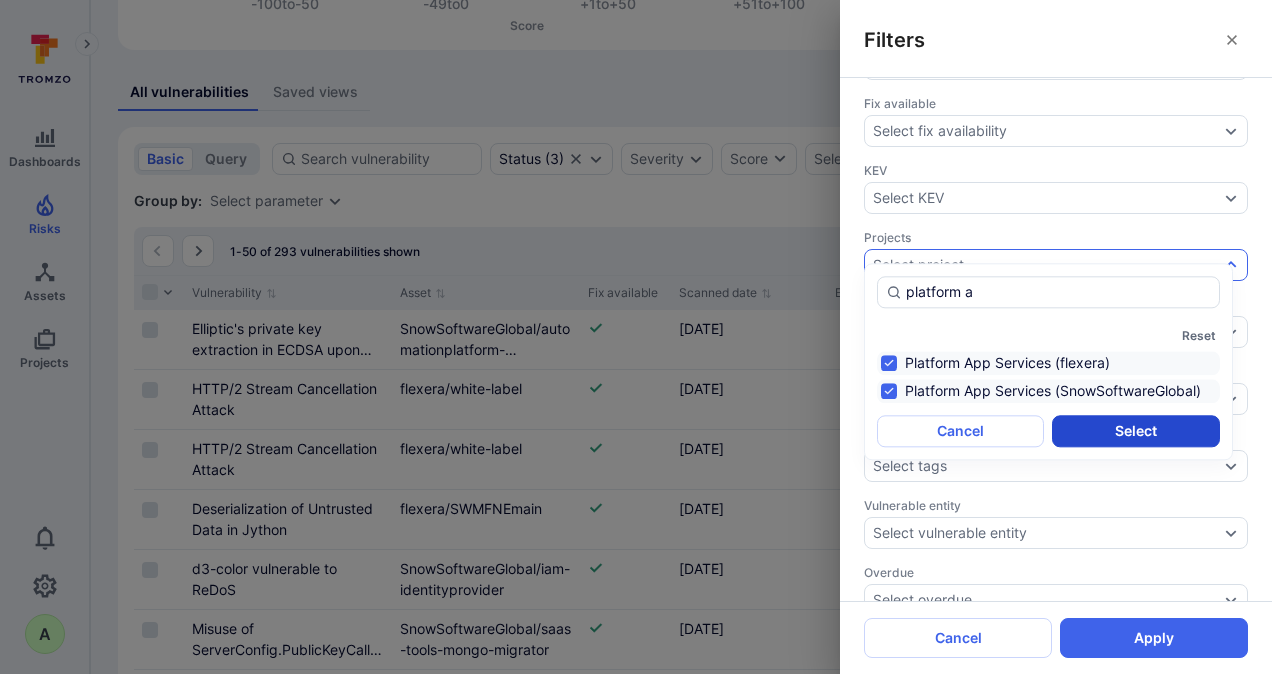 type on "platform a" 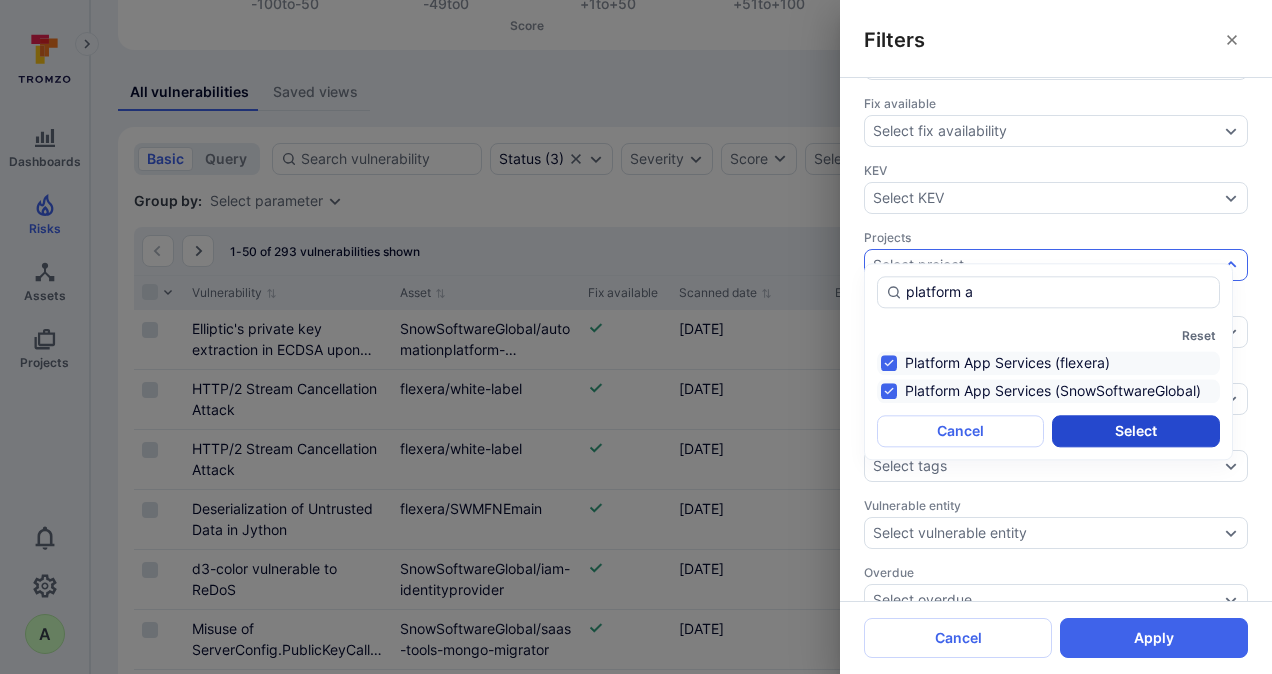 click on "Select" at bounding box center [1135, 431] 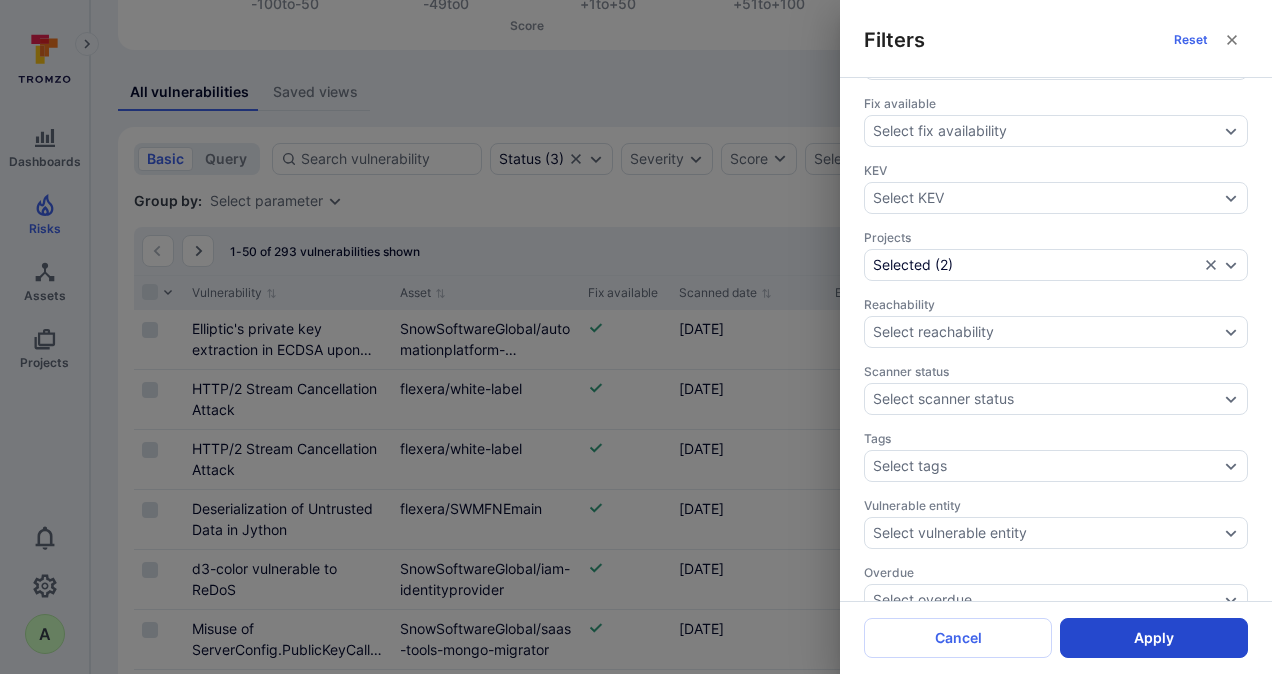 click on "Apply" at bounding box center (1154, 638) 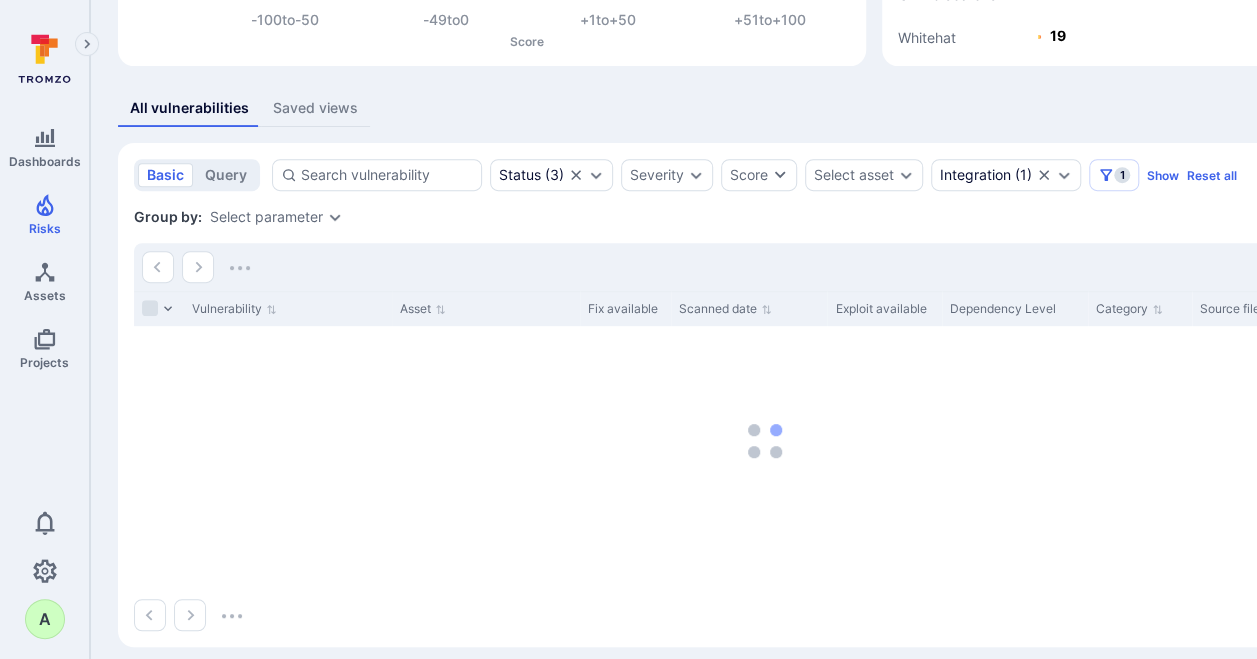 scroll, scrollTop: 294, scrollLeft: 0, axis: vertical 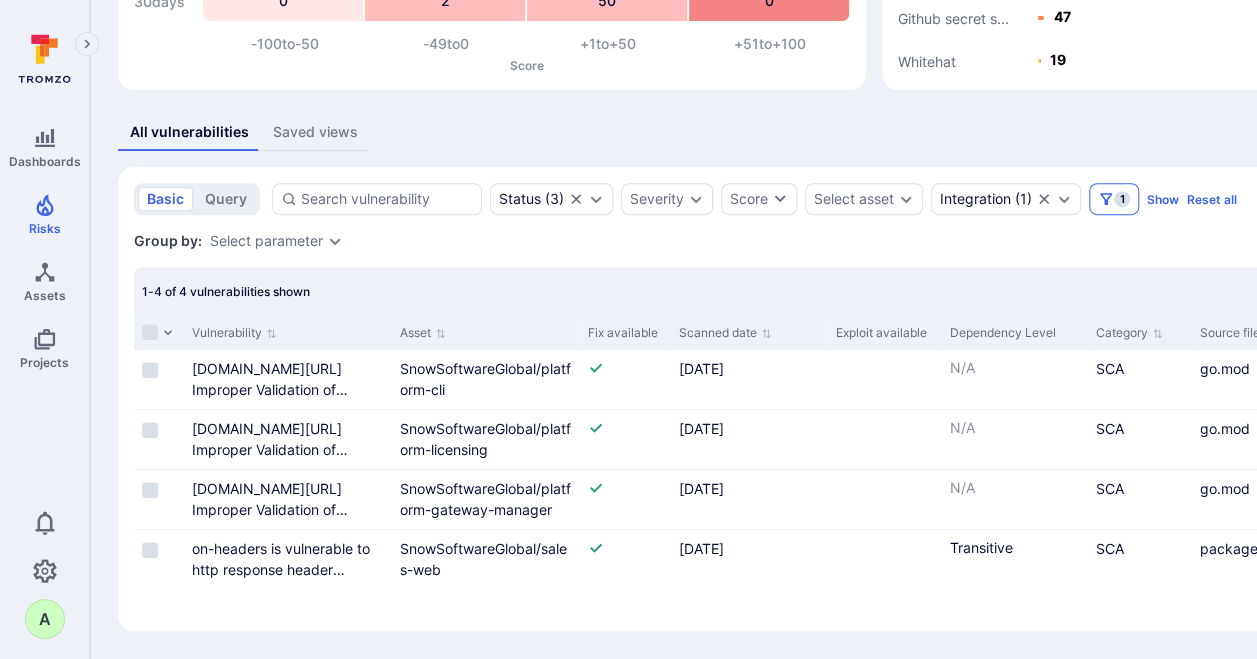 click on "1" at bounding box center [1122, 199] 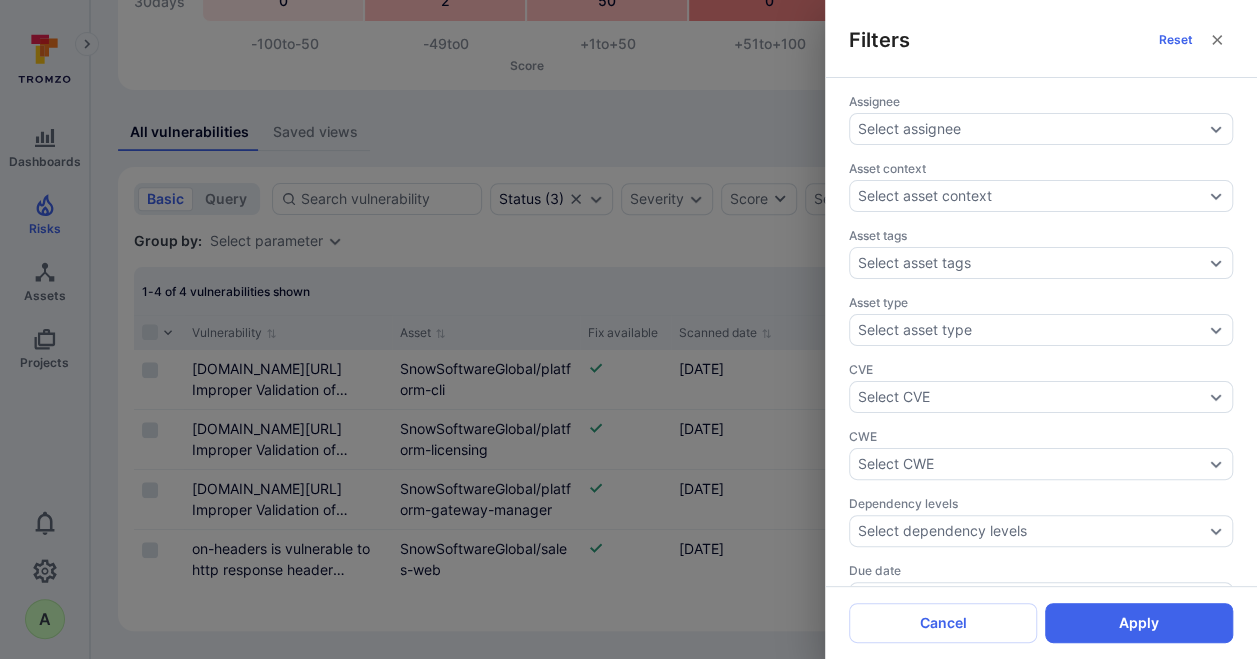 scroll, scrollTop: 278, scrollLeft: 0, axis: vertical 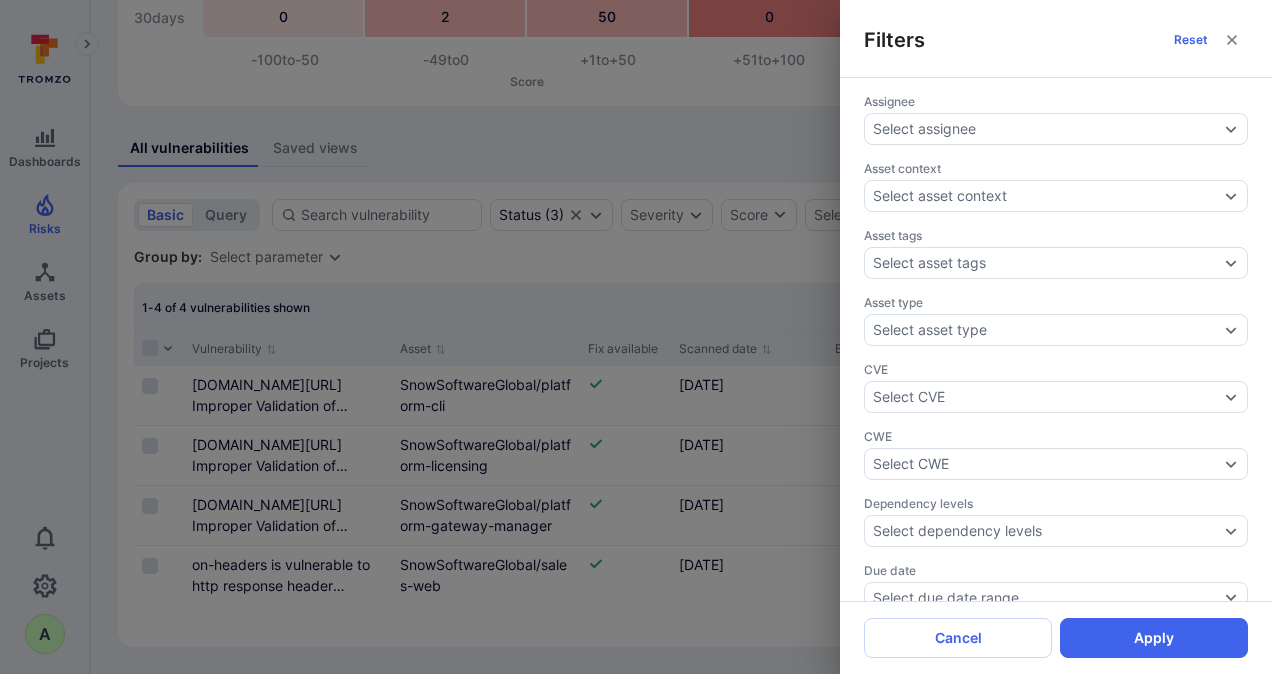 click on "Filters Reset Assignee Select assignee Asset context Select asset context Asset tags Select asset tags Asset type Select asset type CVE Select CVE CWE Select CWE Dependency levels Select dependency levels Due date Select due date range EPSS score Select EPSS score Exploit available Select exploit availability Fix available Select fix availability KEV Select KEV Projects Selected  ( 2 ) Reachability Select reachability Scanner status Select scanner status Tags Select tags Vulnerable entity Select vulnerable entity Overdue Select overdue Cancel Apply" at bounding box center [636, 337] 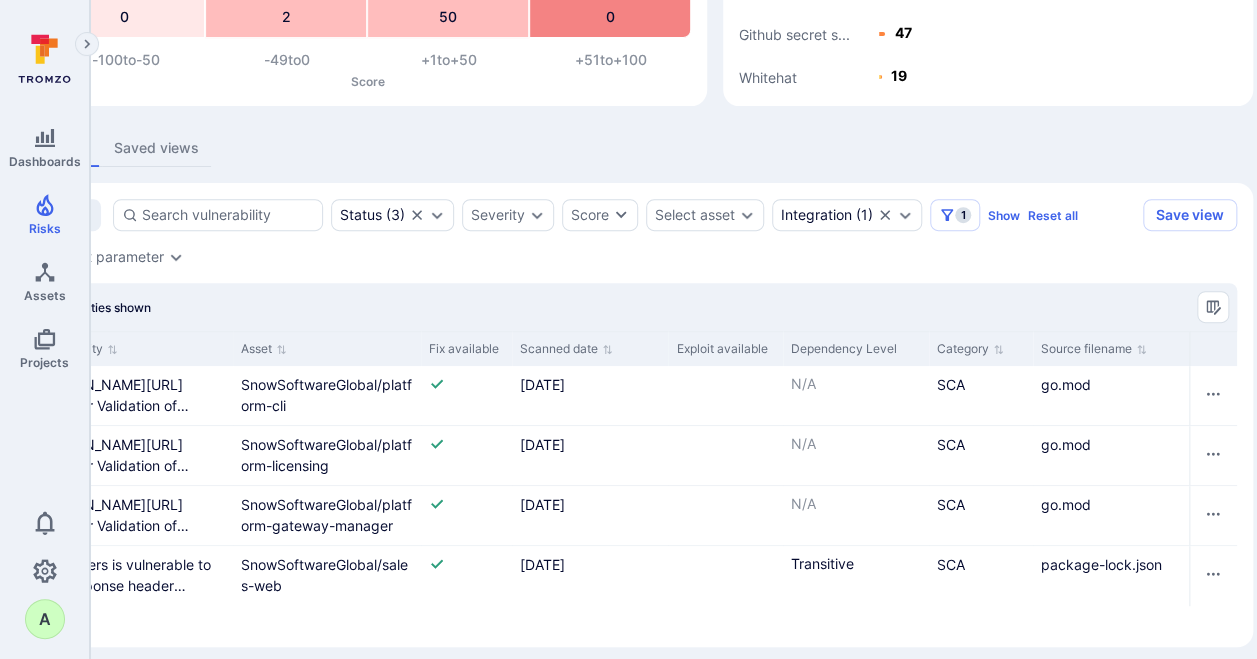 scroll, scrollTop: 278, scrollLeft: 183, axis: both 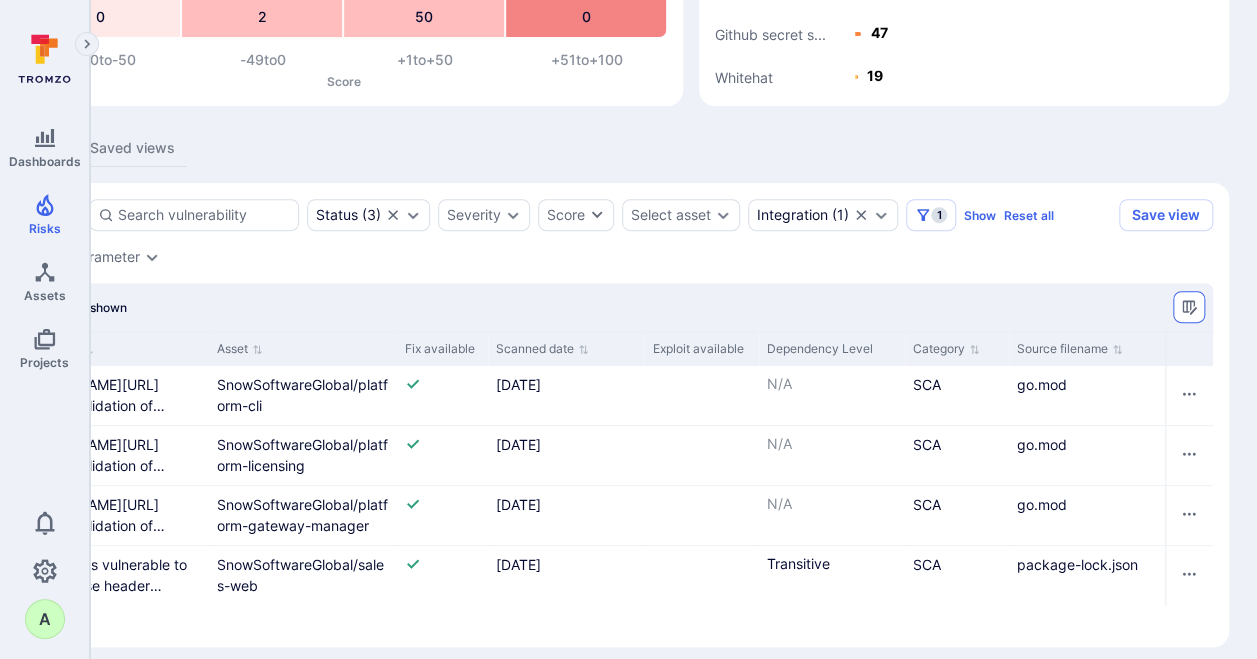 click at bounding box center [1189, 307] 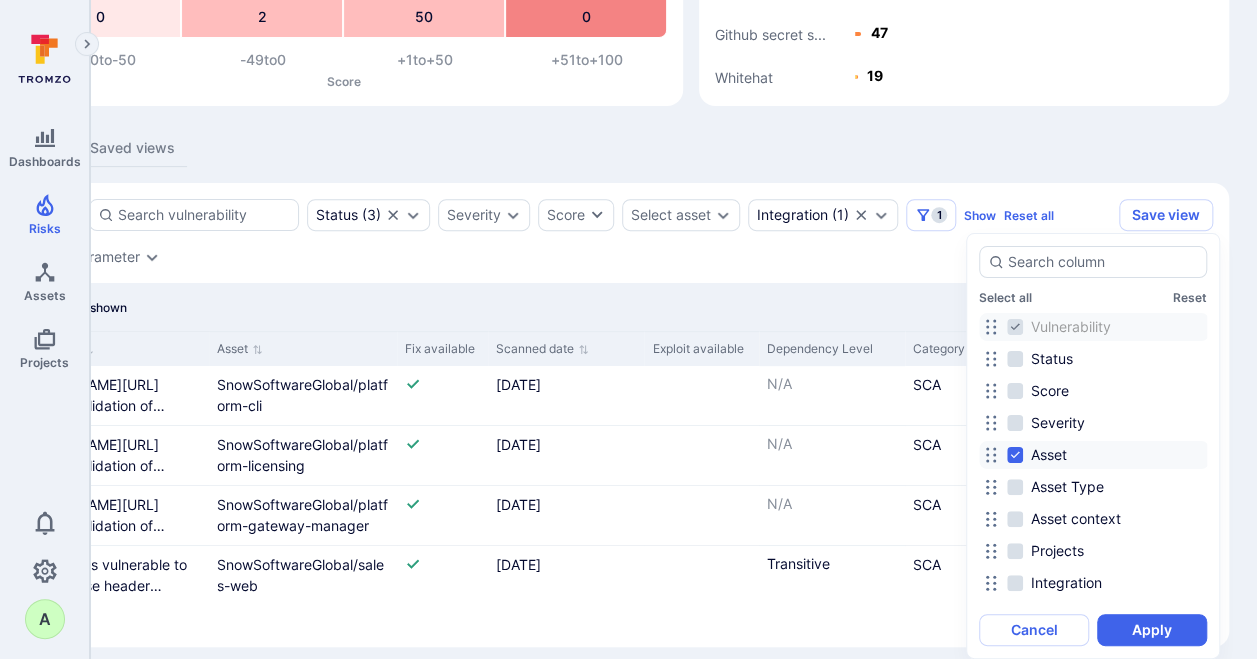 scroll, scrollTop: 278, scrollLeft: 168, axis: both 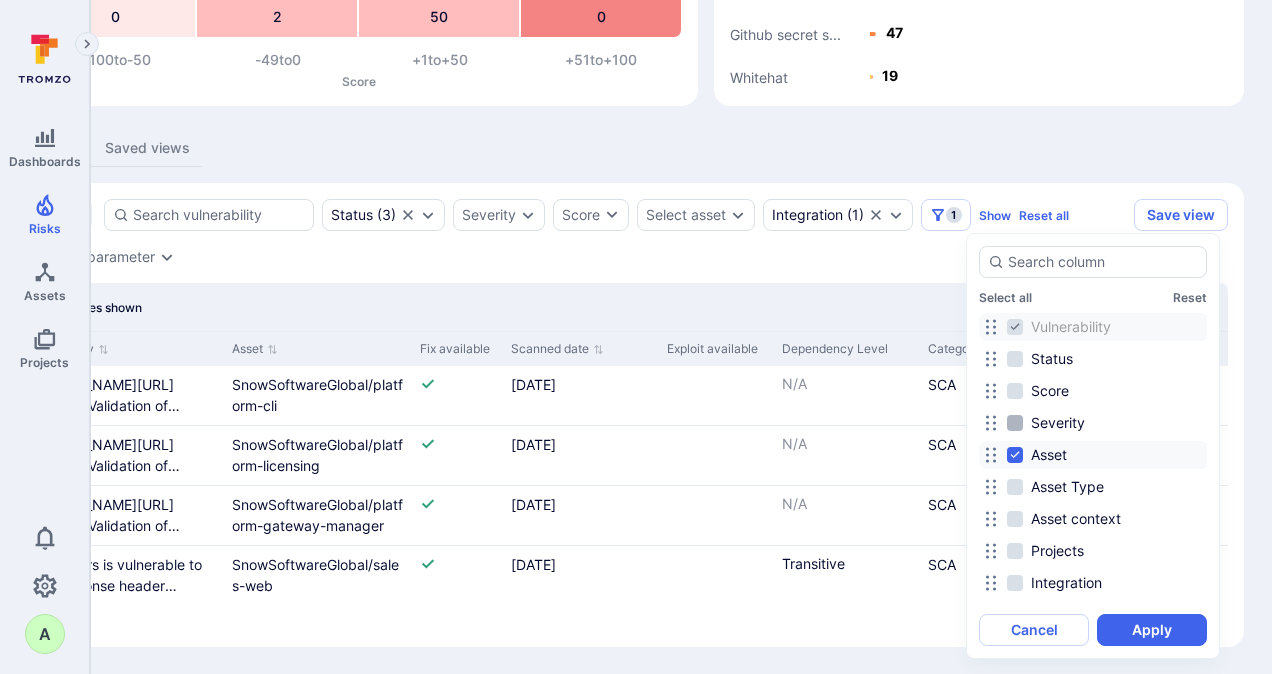 click on "Severity" at bounding box center [1015, 423] 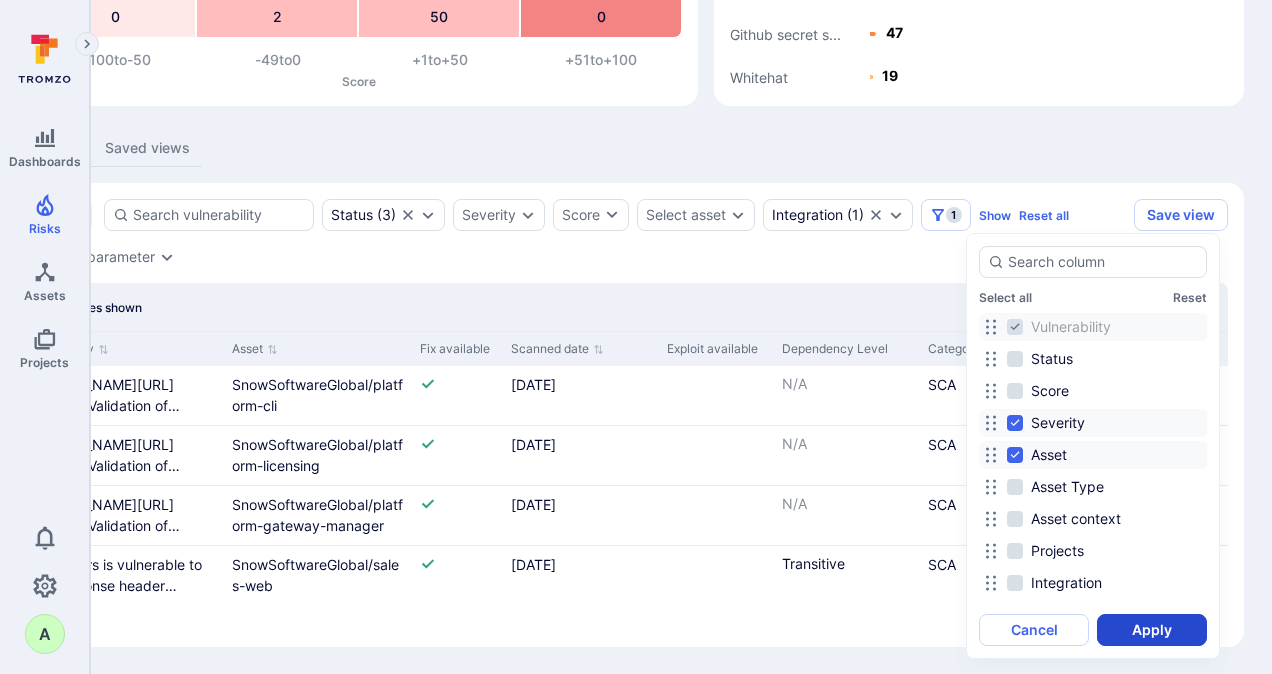 click on "Apply" at bounding box center (1152, 630) 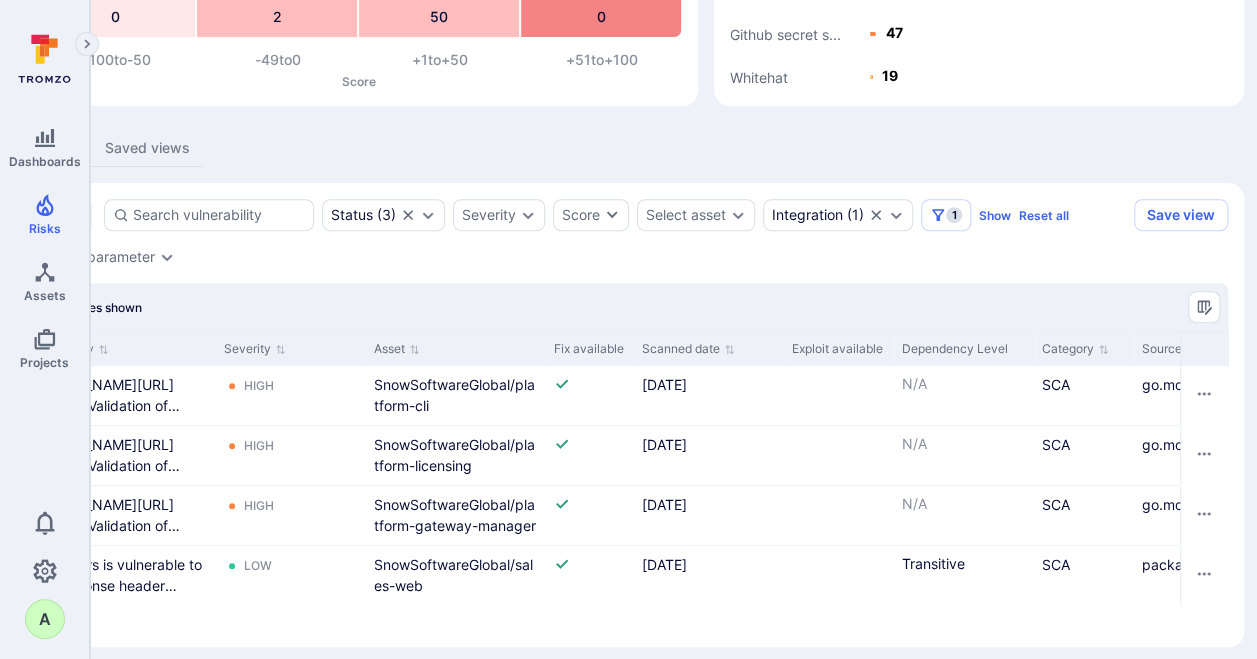 scroll, scrollTop: 278, scrollLeft: 0, axis: vertical 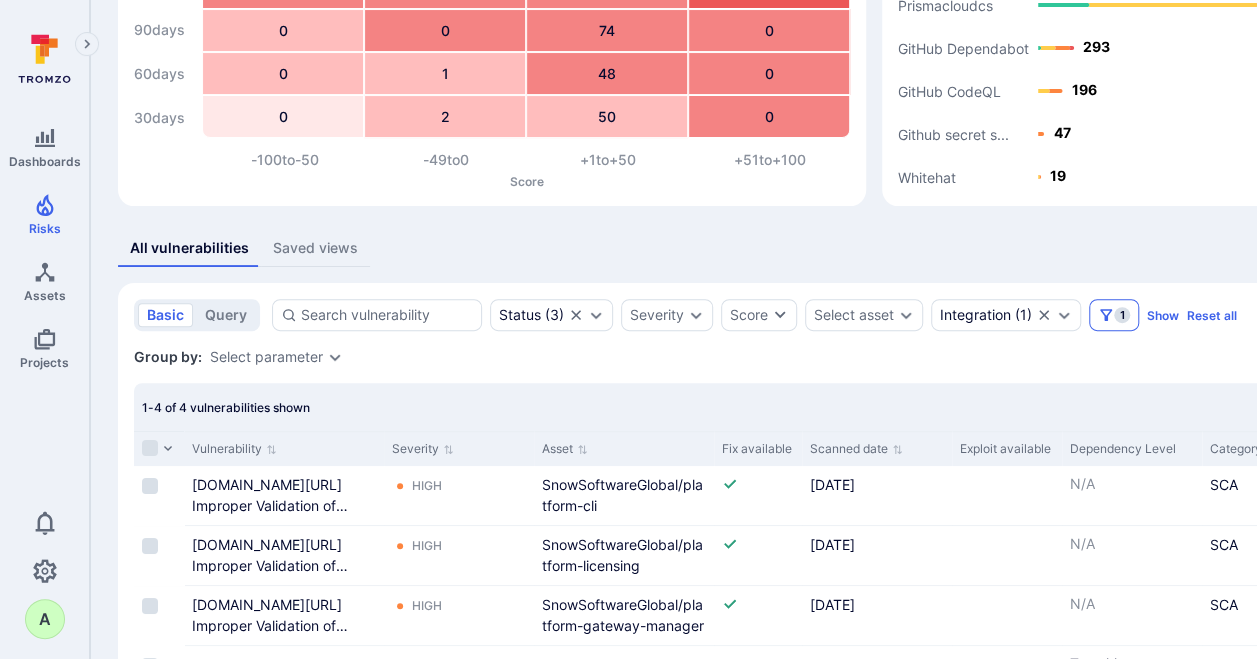click on "1" at bounding box center (1122, 315) 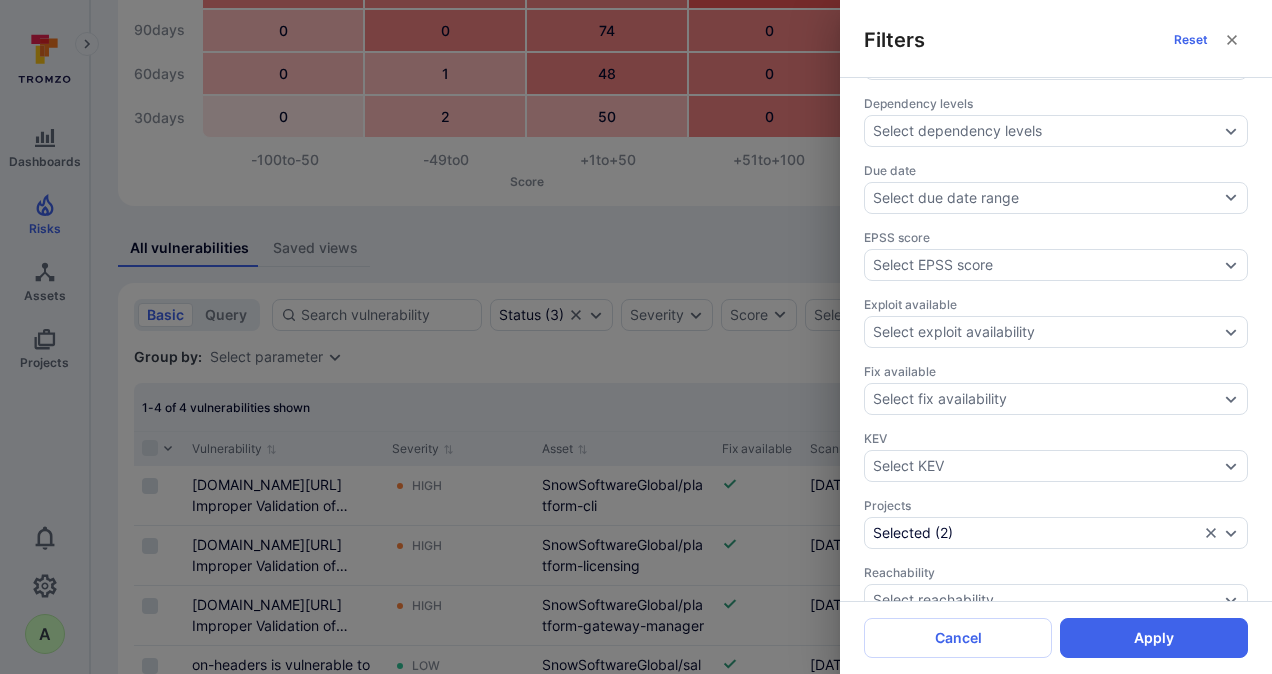 scroll, scrollTop: 500, scrollLeft: 0, axis: vertical 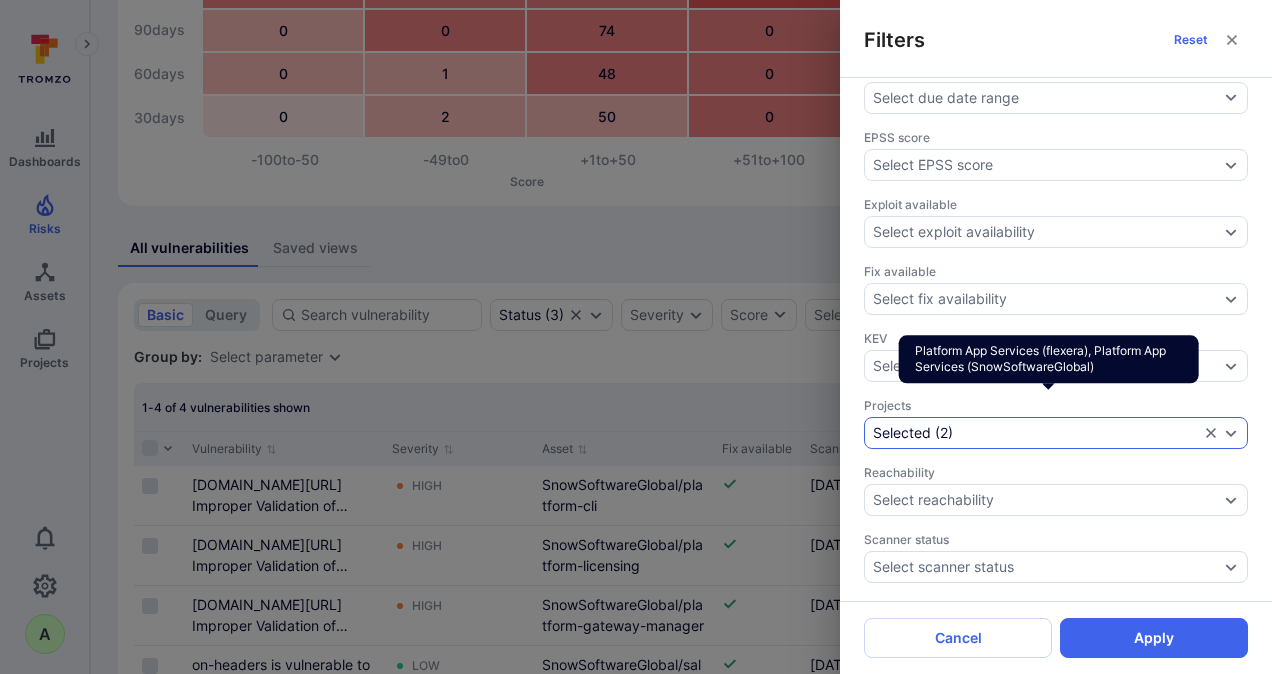 click on "Selected  ( 2 )" at bounding box center [1036, 433] 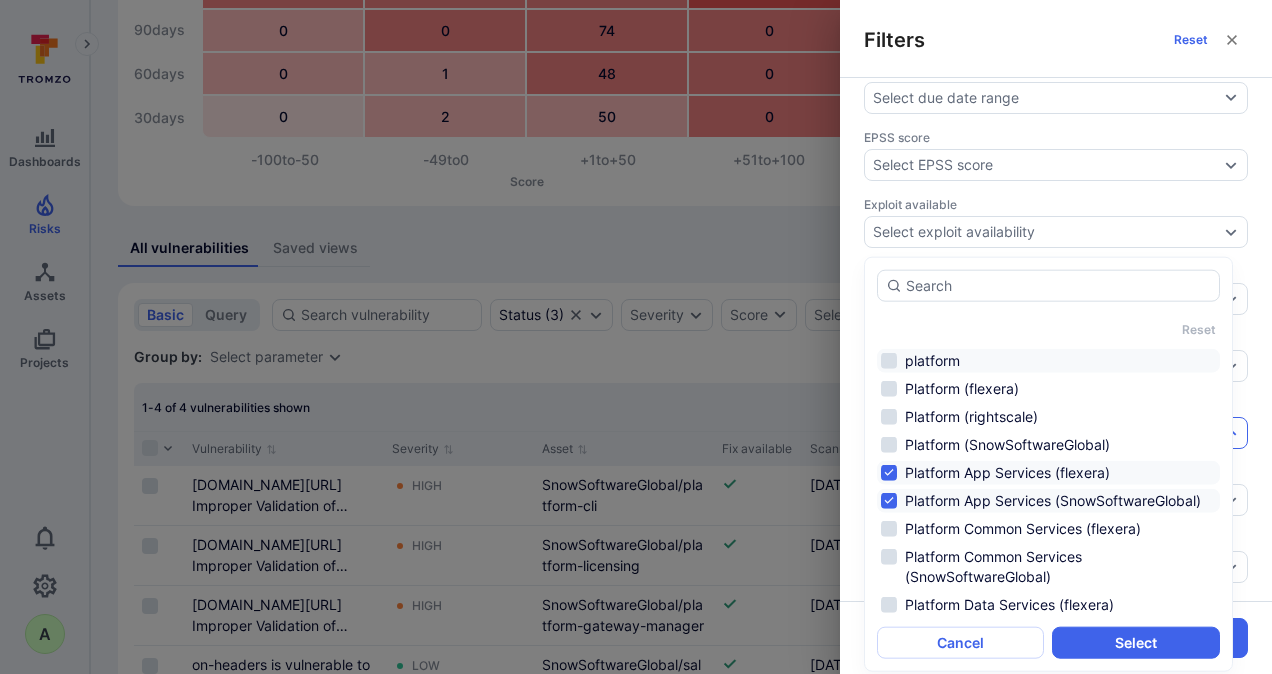 scroll, scrollTop: 1046, scrollLeft: 0, axis: vertical 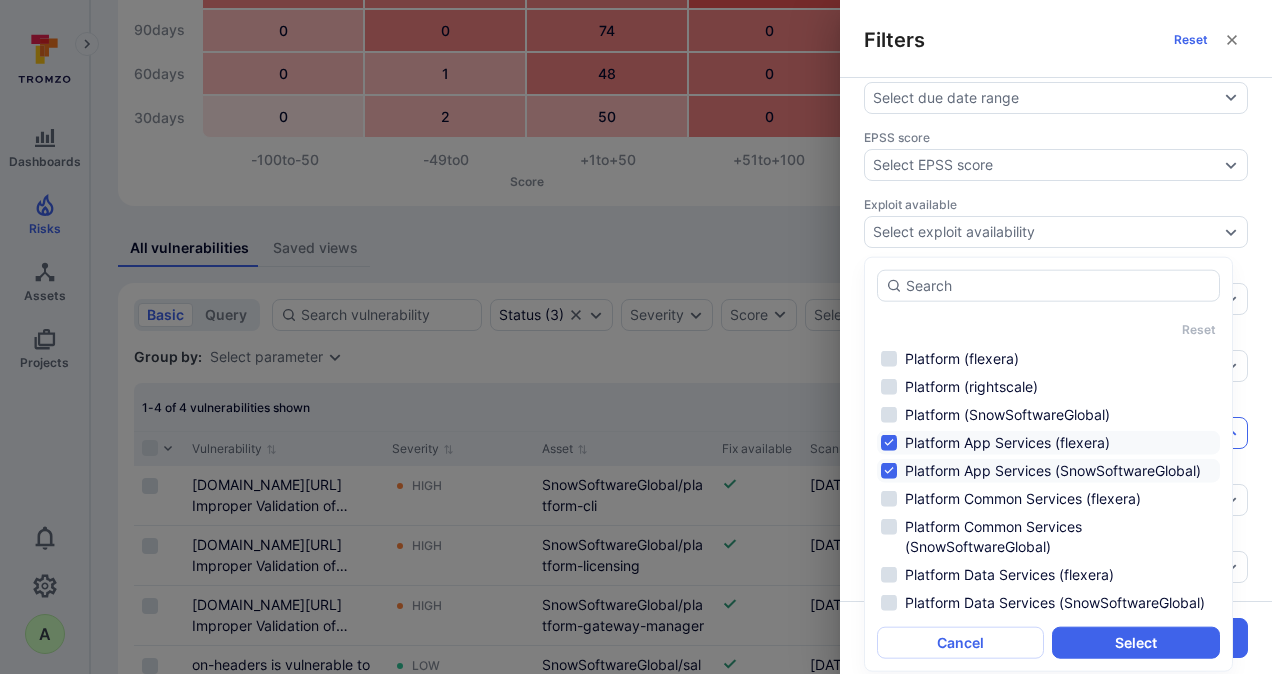 click on "Platform App Services (flexera)" at bounding box center [1048, 443] 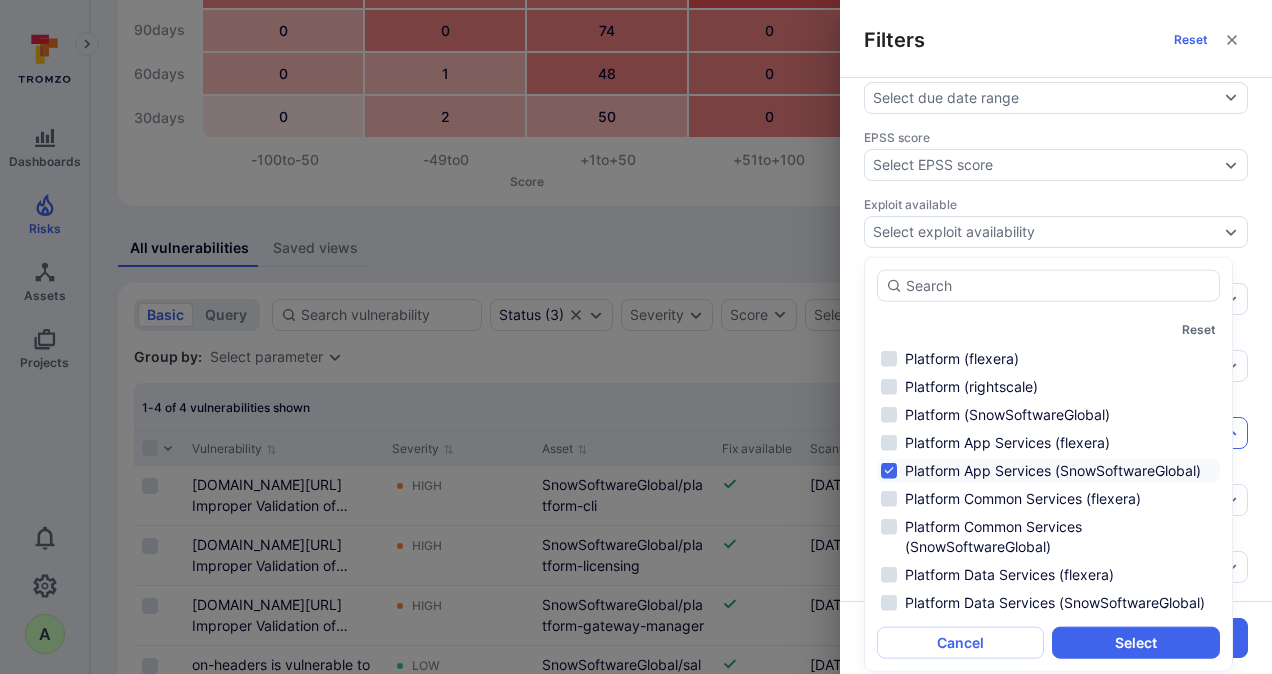click on "Platform App Services (SnowSoftwareGlobal)" at bounding box center (1048, 471) 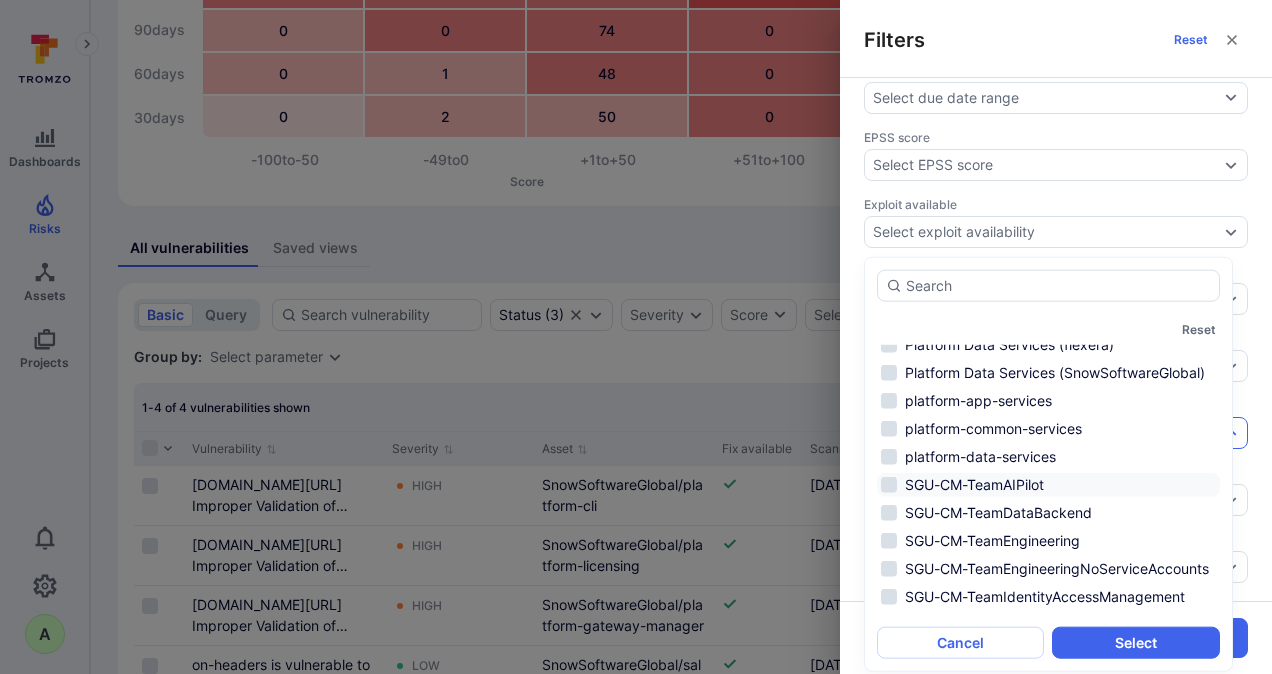 scroll, scrollTop: 1246, scrollLeft: 0, axis: vertical 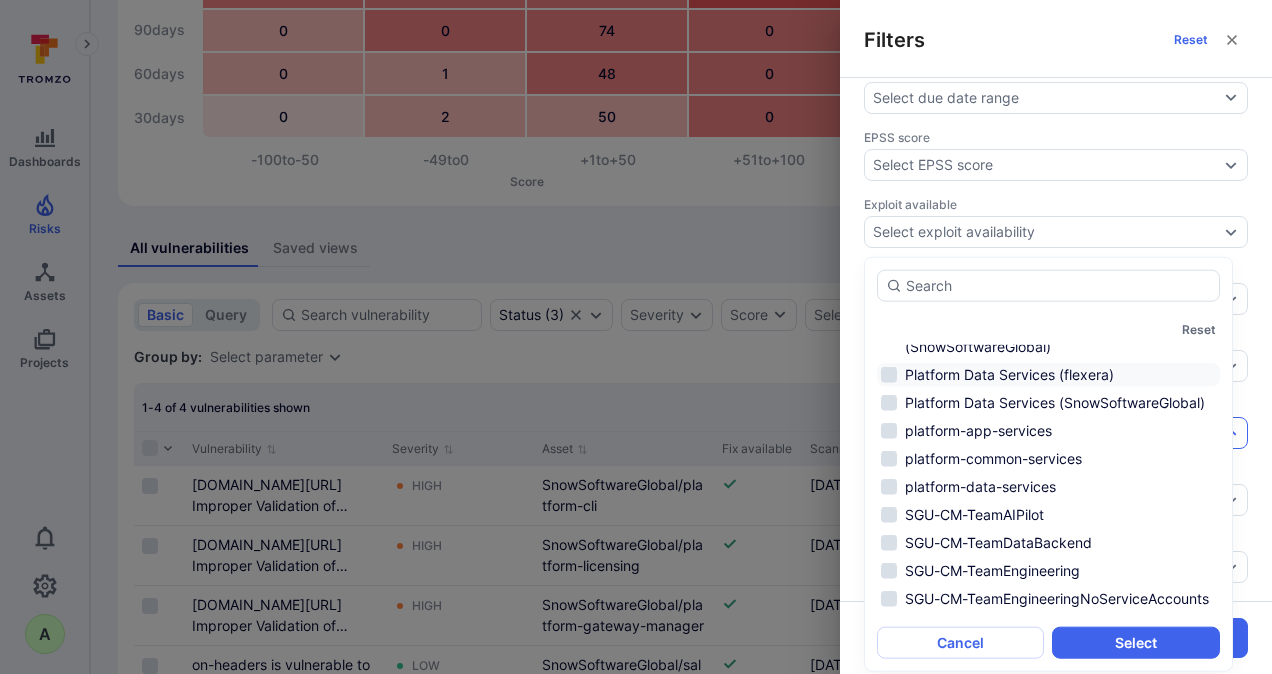click on "Platform Data Services (flexera)" at bounding box center (1048, 375) 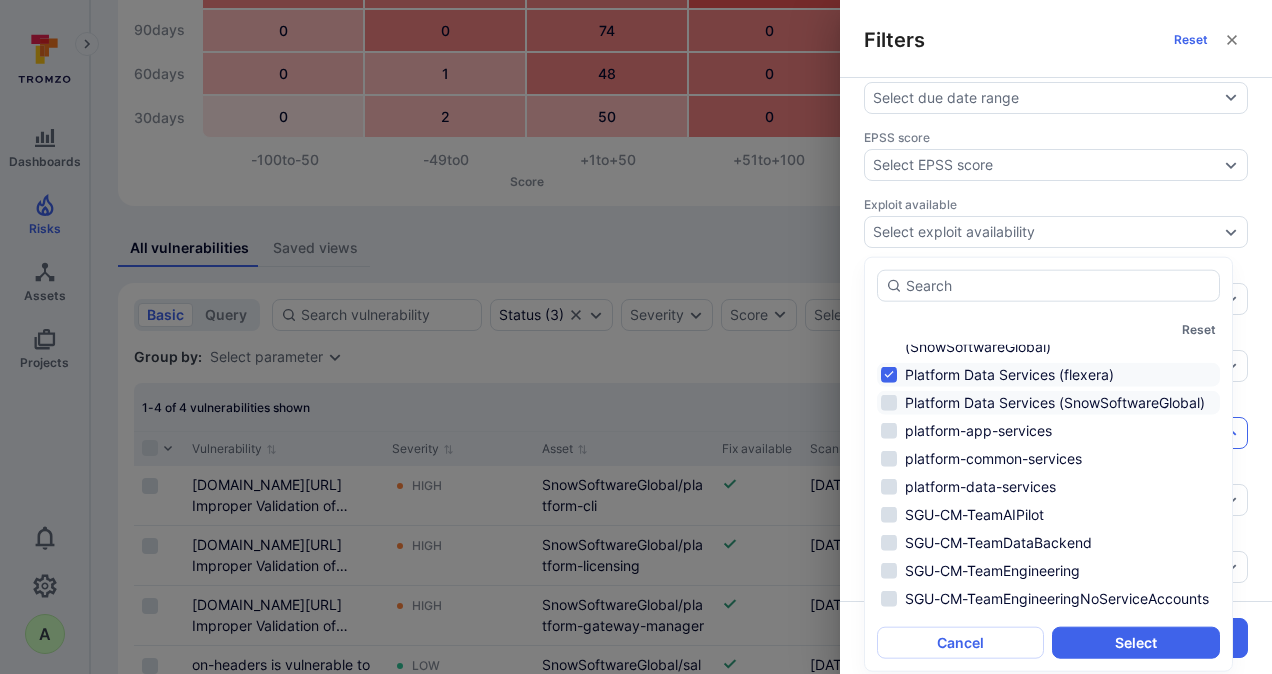 click on "Platform Data Services (SnowSoftwareGlobal)" at bounding box center (1048, 403) 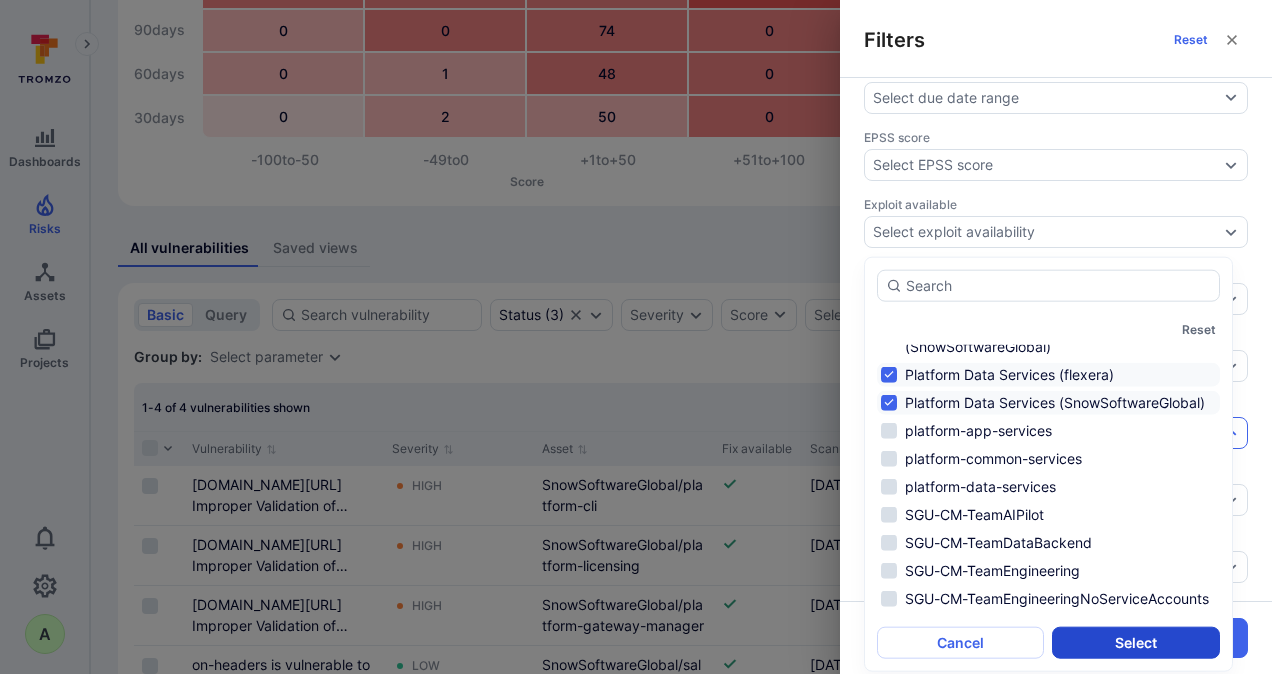 click on "Select" at bounding box center (1135, 642) 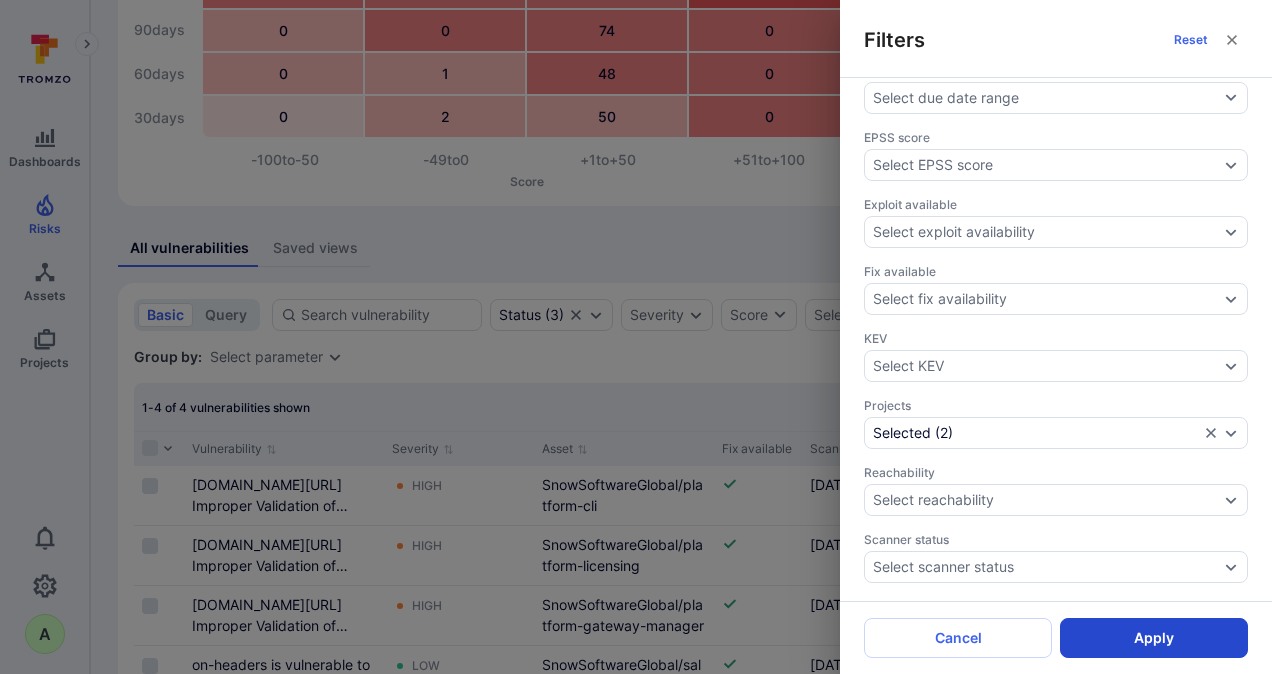 click on "Apply" at bounding box center [1154, 638] 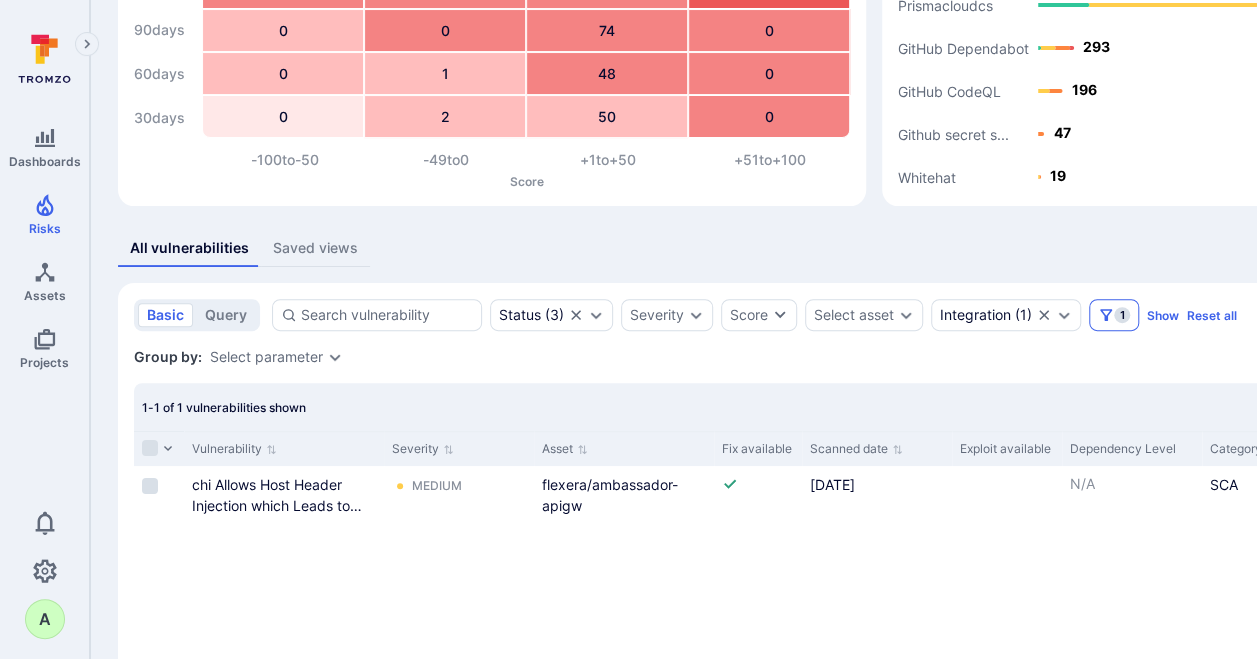 click on "1" at bounding box center (1122, 315) 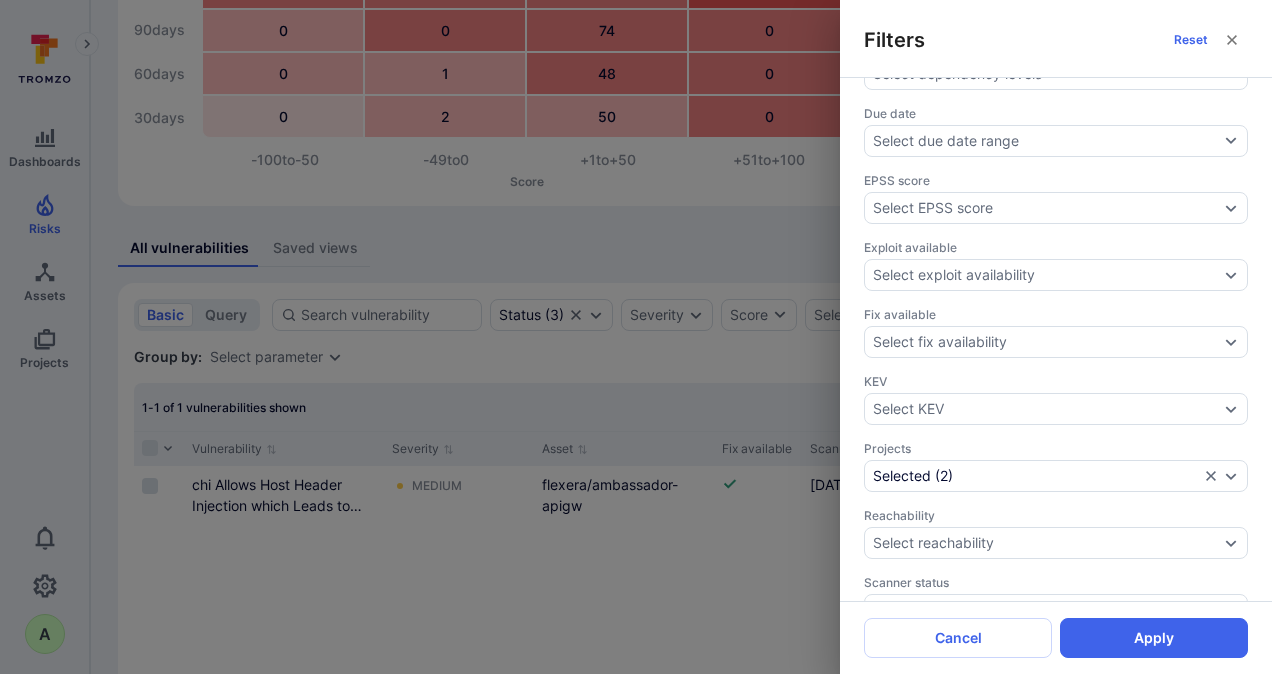 scroll, scrollTop: 500, scrollLeft: 0, axis: vertical 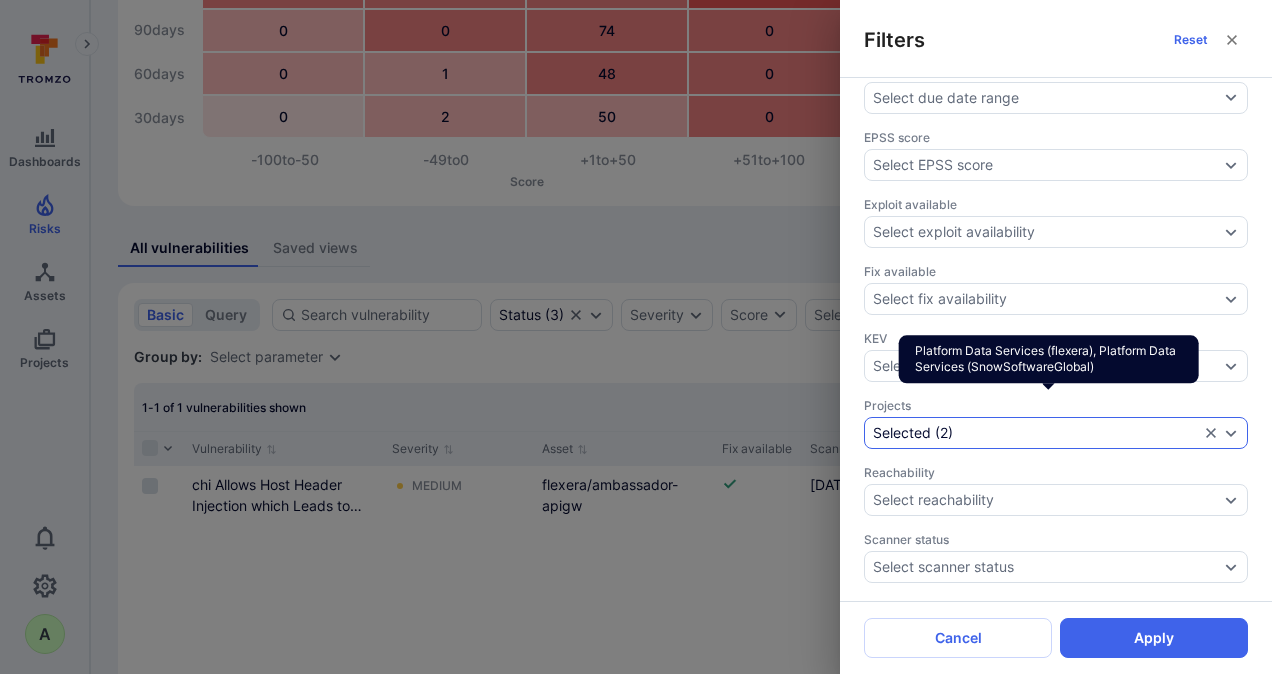 click on "Selected  ( 2 )" at bounding box center (1036, 433) 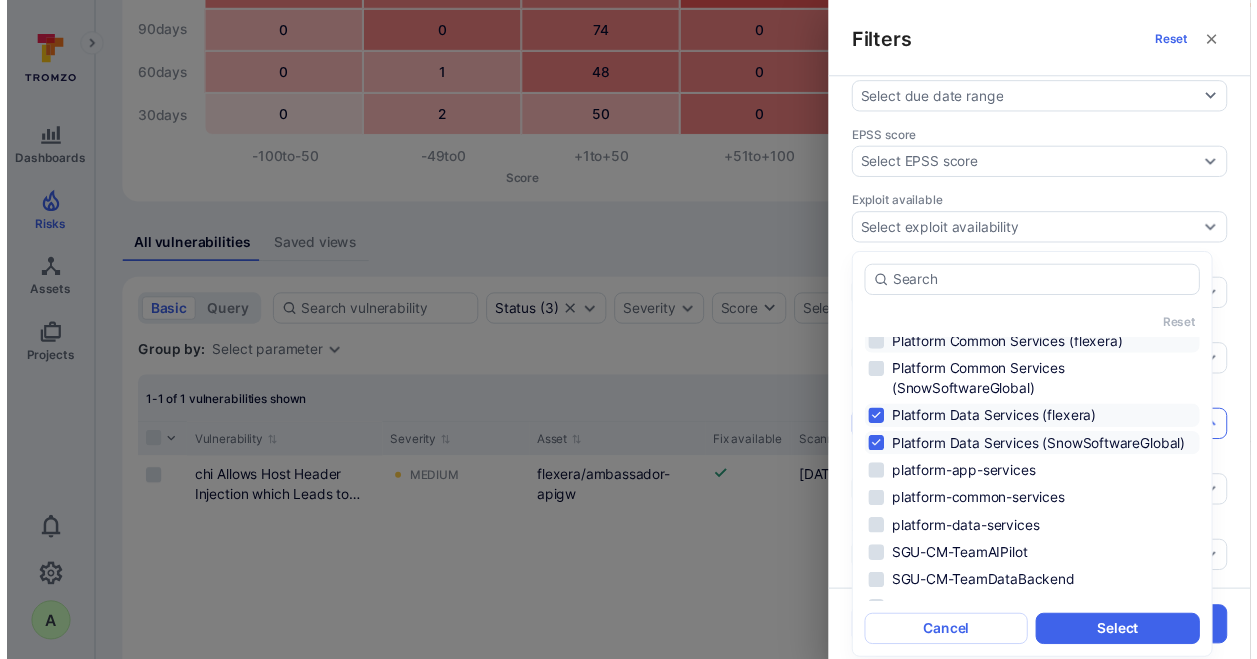 scroll, scrollTop: 1198, scrollLeft: 0, axis: vertical 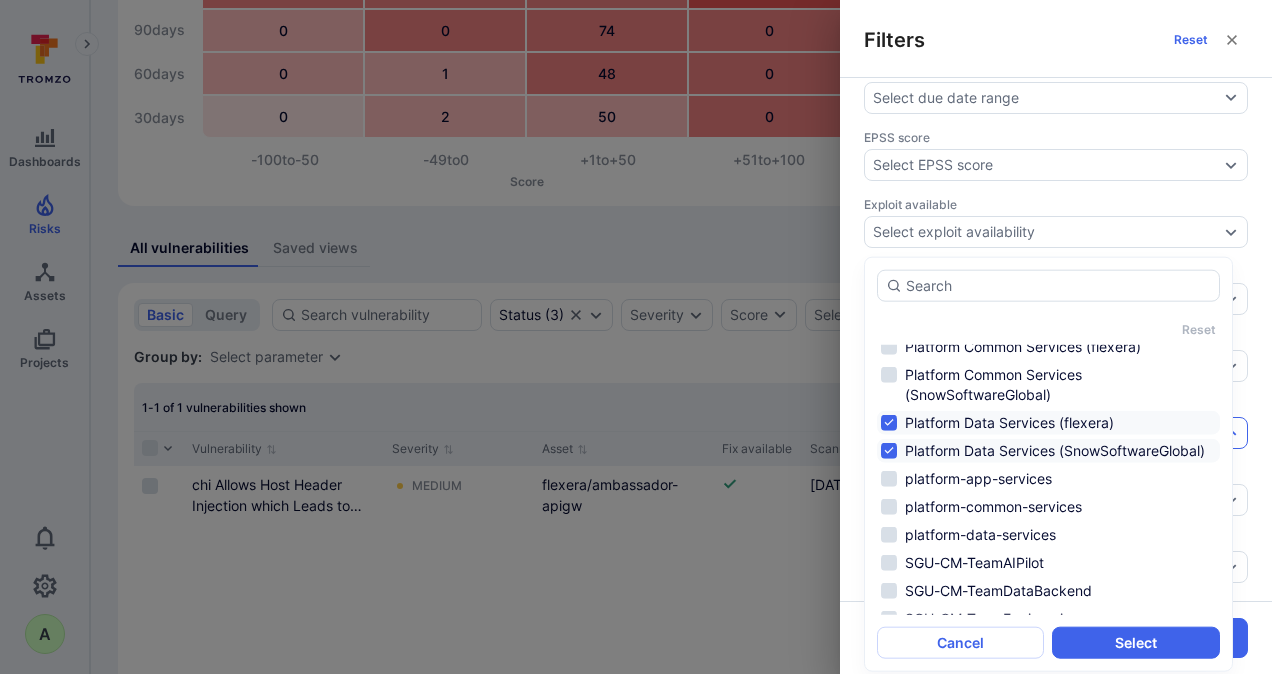 click on "Platform Data Services (flexera)" at bounding box center [1048, 423] 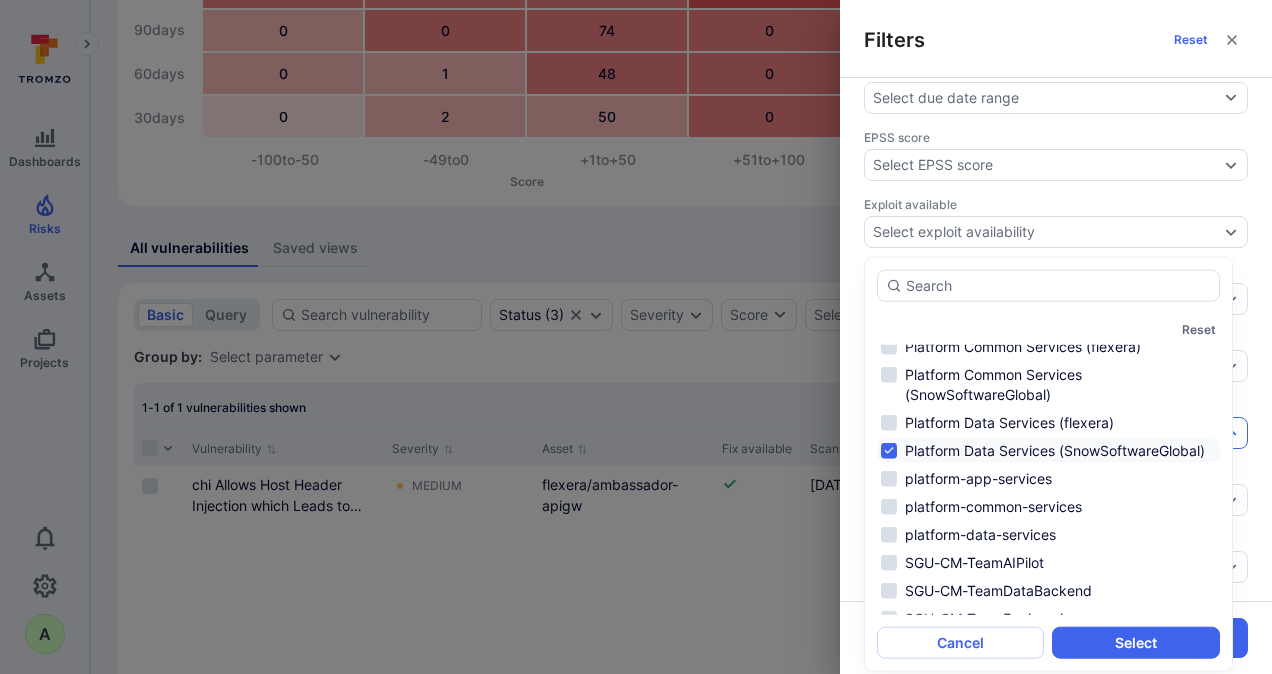click on "Platform Data Services (SnowSoftwareGlobal)" at bounding box center [1048, 451] 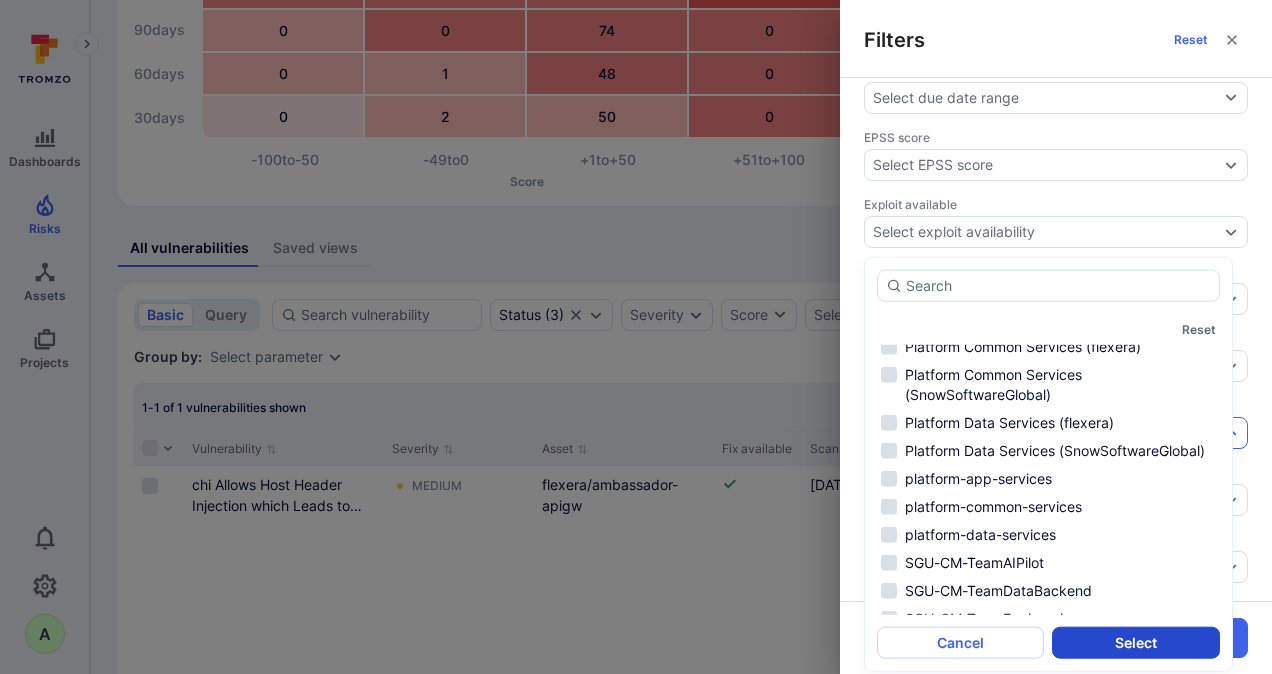 click on "Select" at bounding box center (1135, 642) 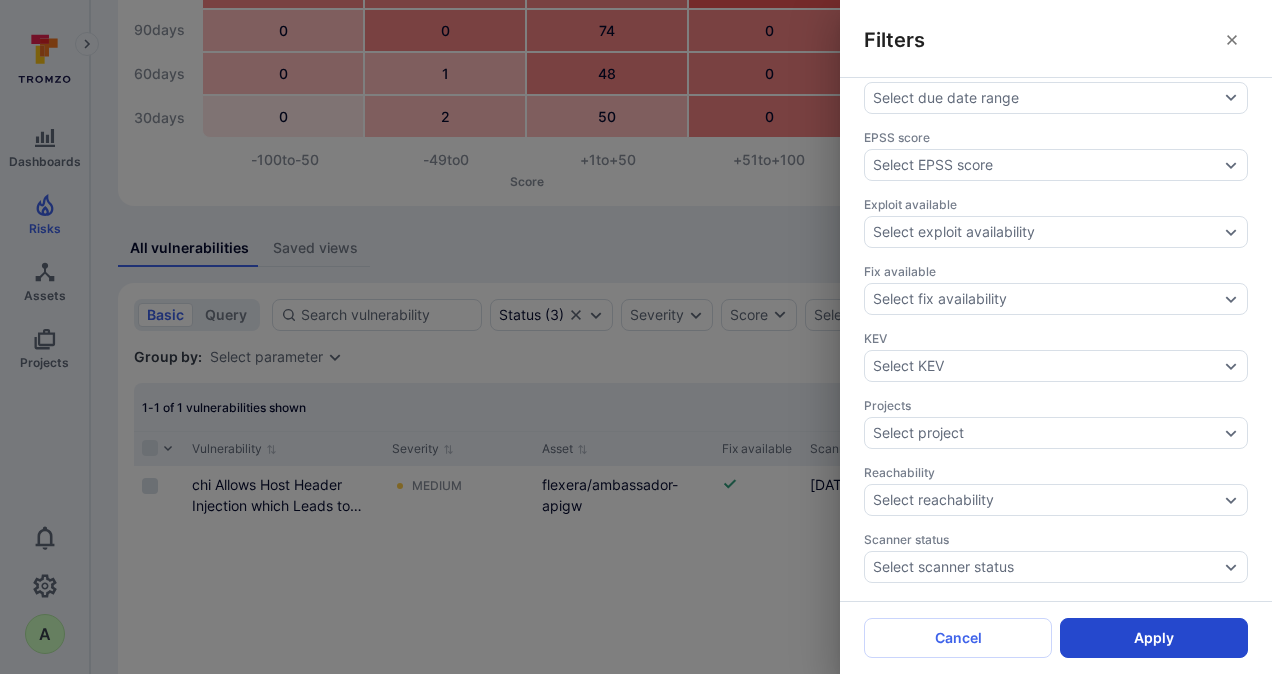click on "Apply" at bounding box center [1154, 638] 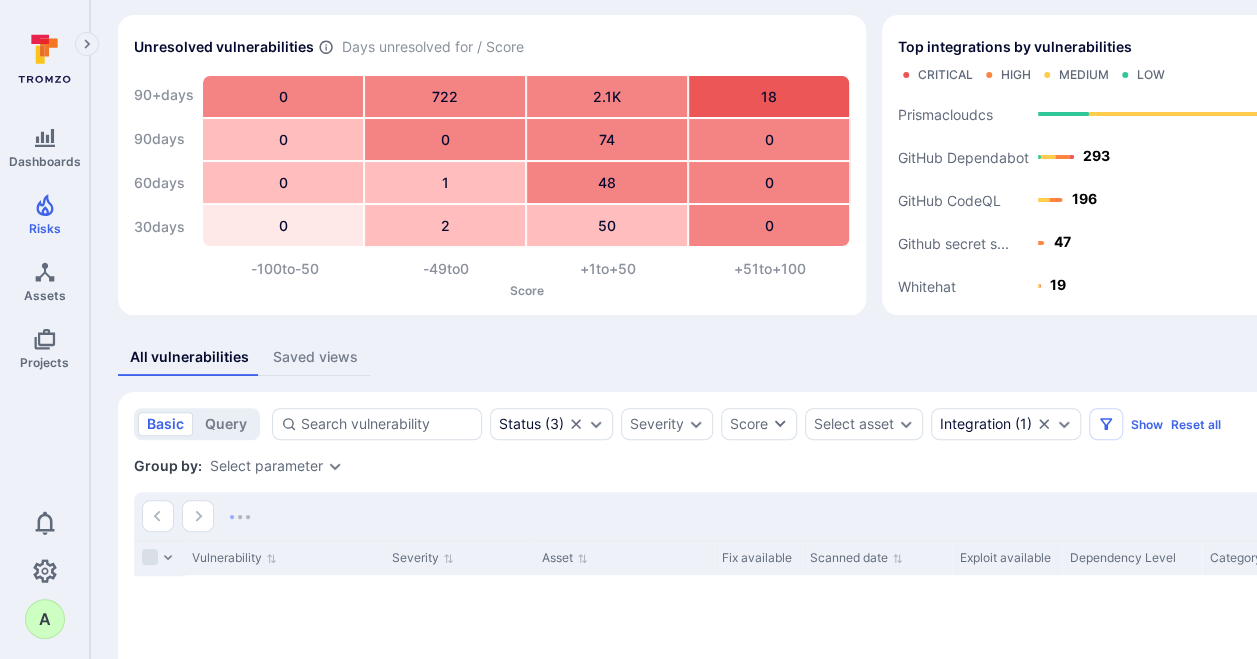 scroll, scrollTop: 100, scrollLeft: 0, axis: vertical 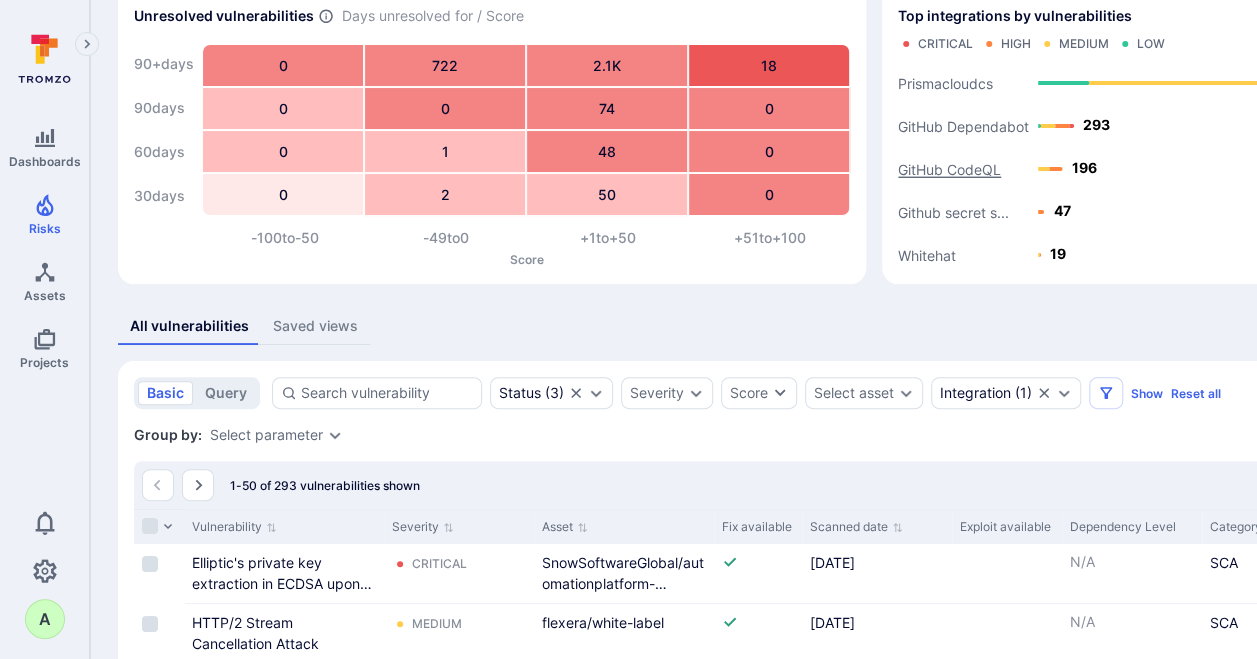 click on "GitHub CodeQL" 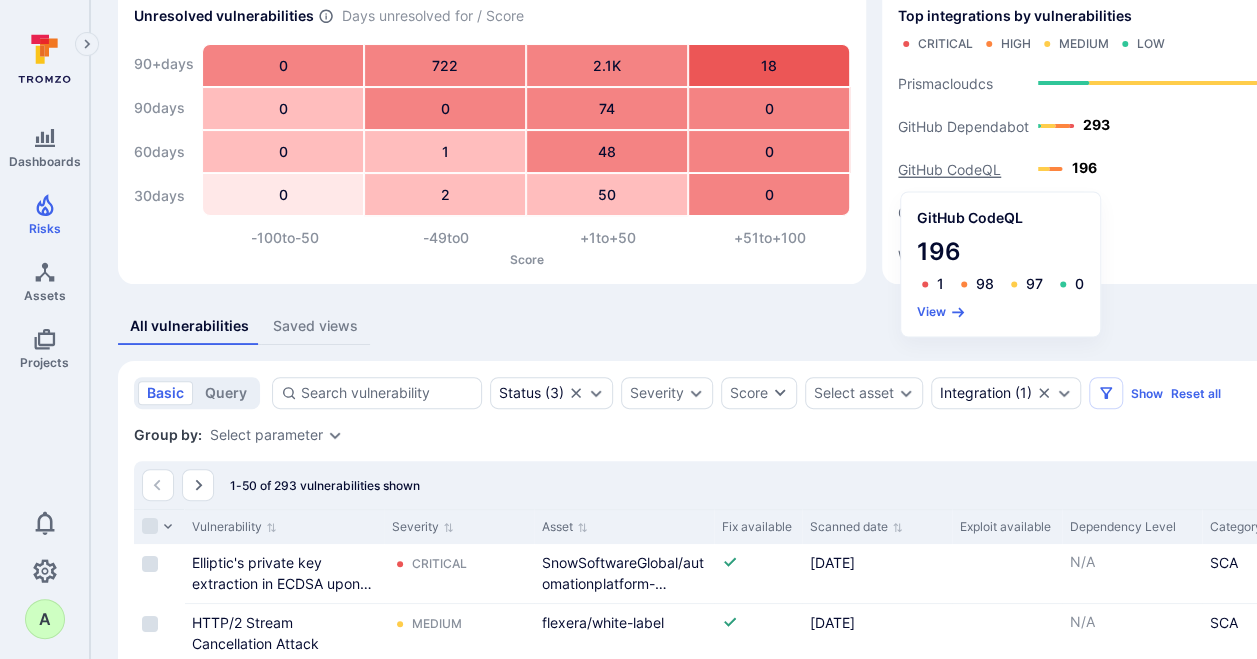 click on "GitHub CodeQL" 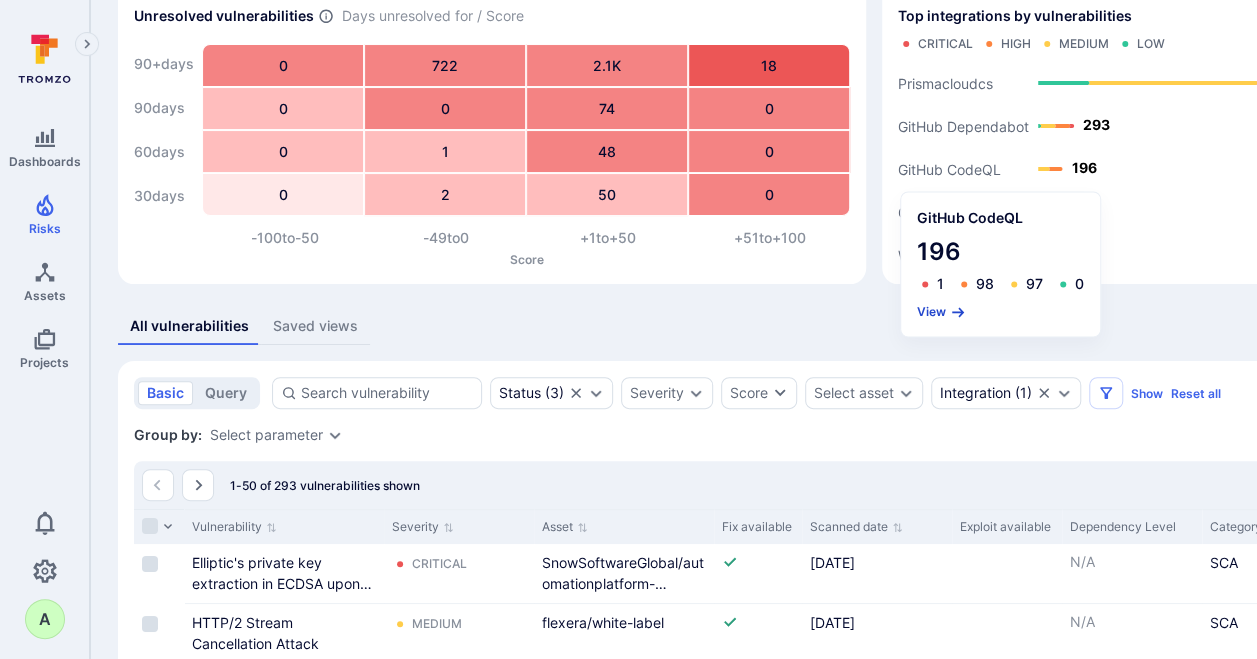 click on "View" at bounding box center (941, 311) 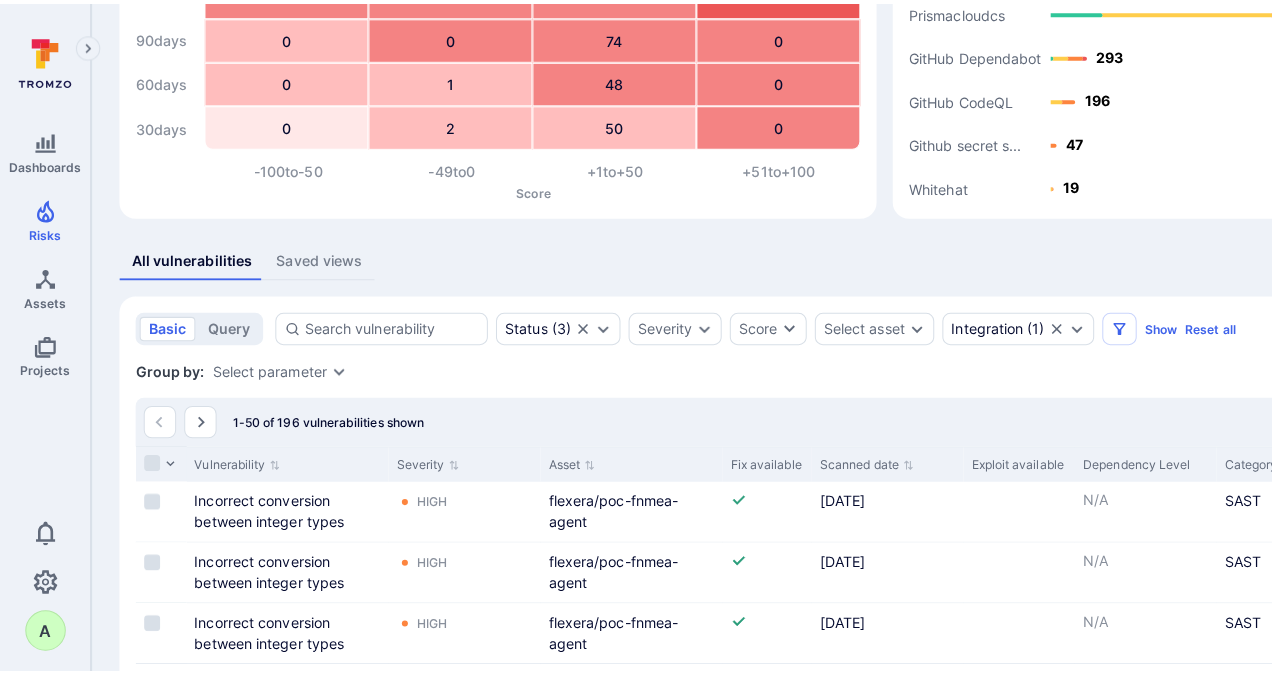 scroll, scrollTop: 200, scrollLeft: 0, axis: vertical 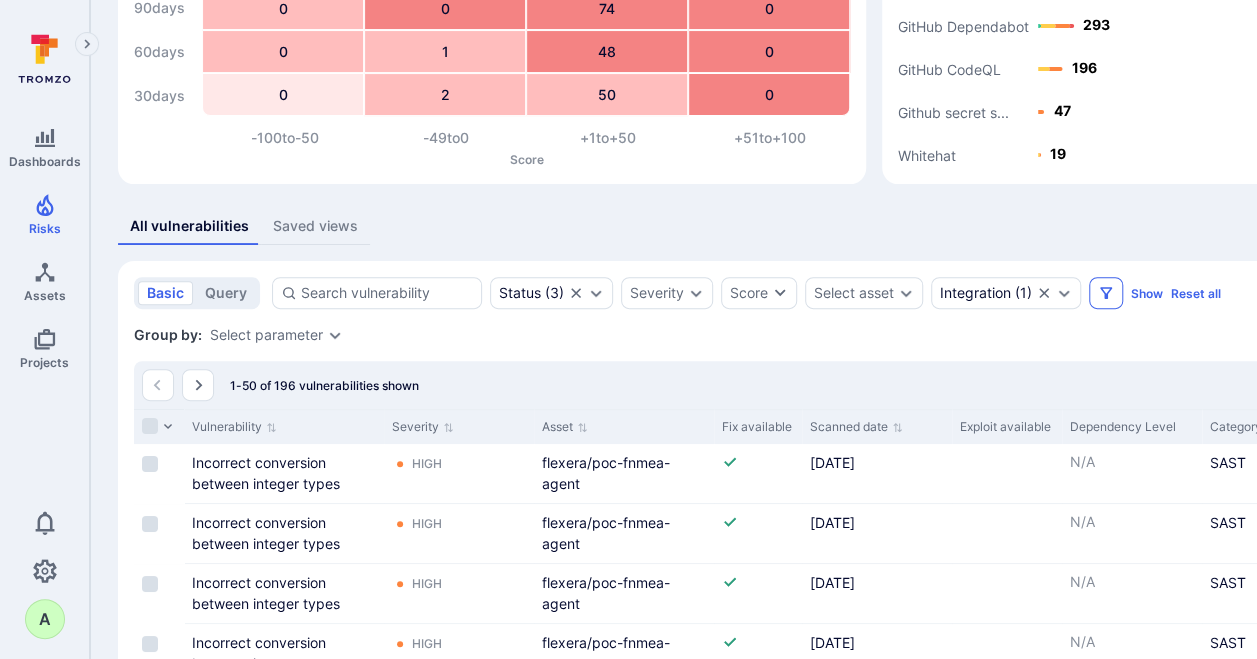 click 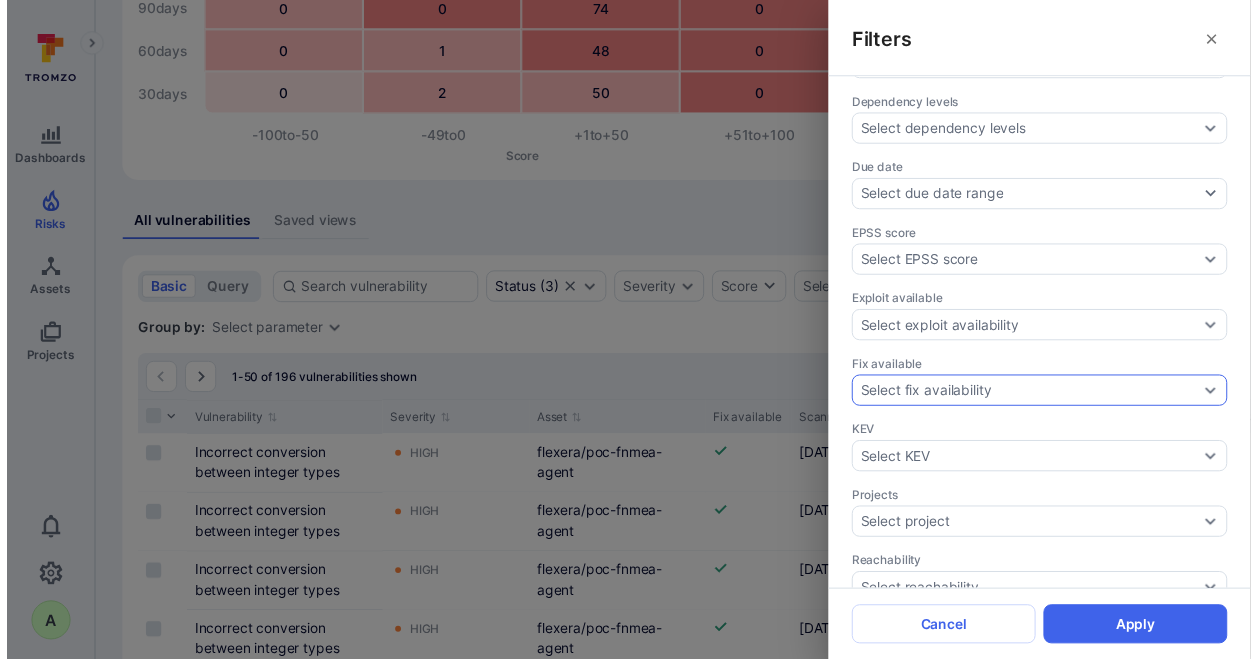 scroll, scrollTop: 500, scrollLeft: 0, axis: vertical 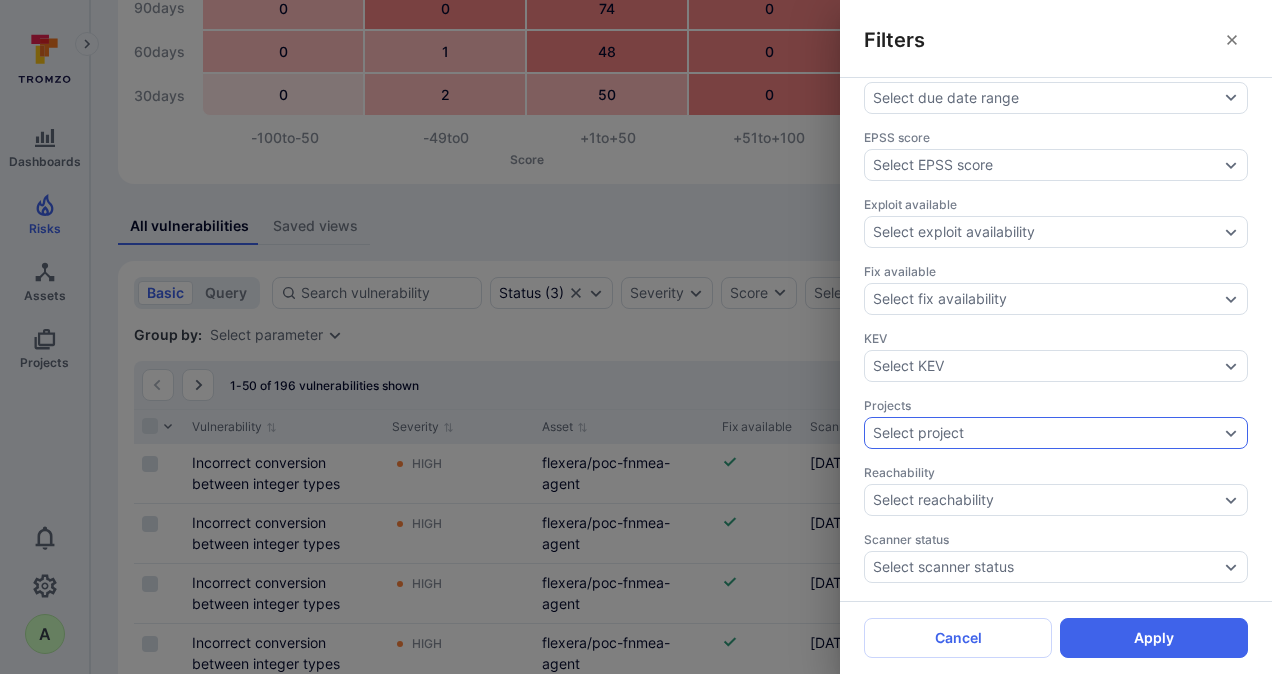 click 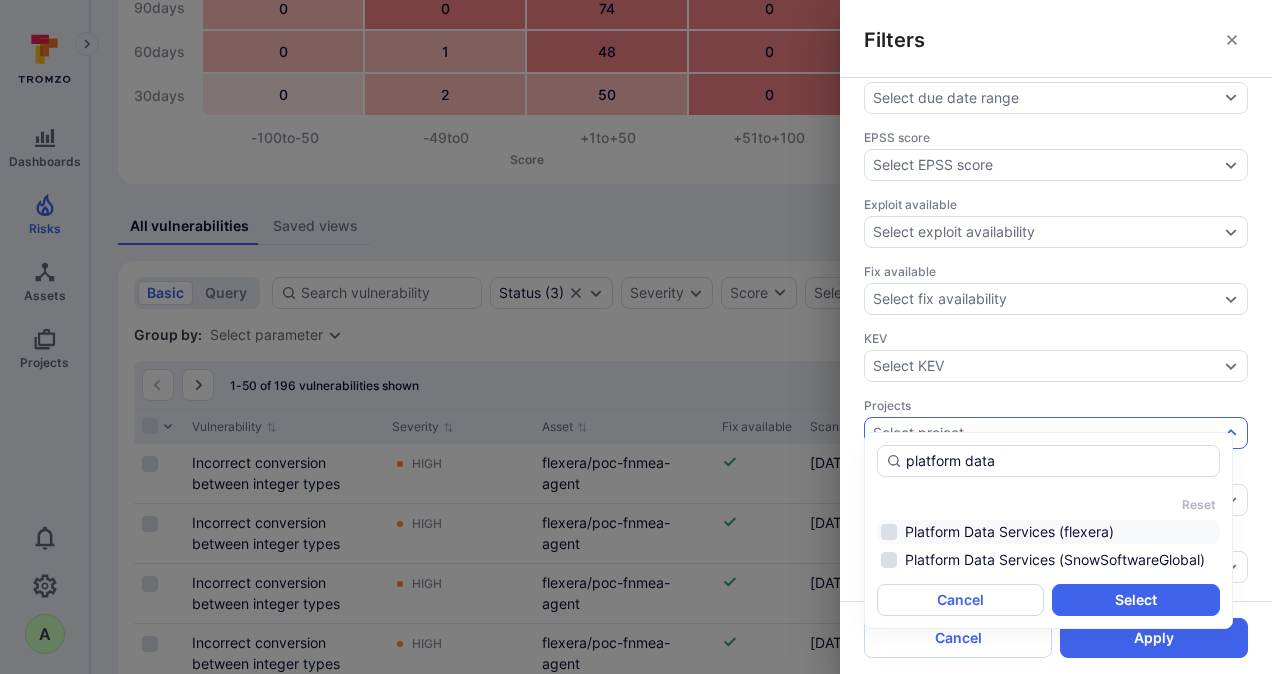 click on "Platform Data Services (flexera)" at bounding box center (1048, 532) 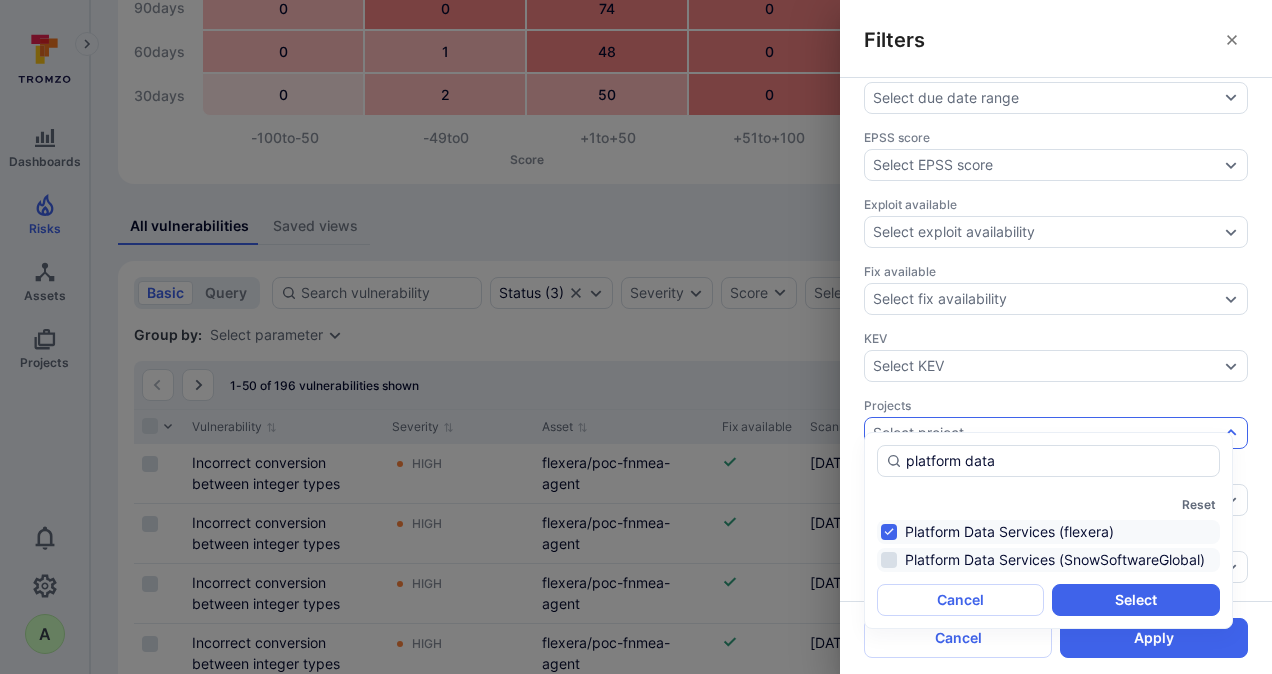 click on "Platform Data Services (SnowSoftwareGlobal)" at bounding box center [1048, 560] 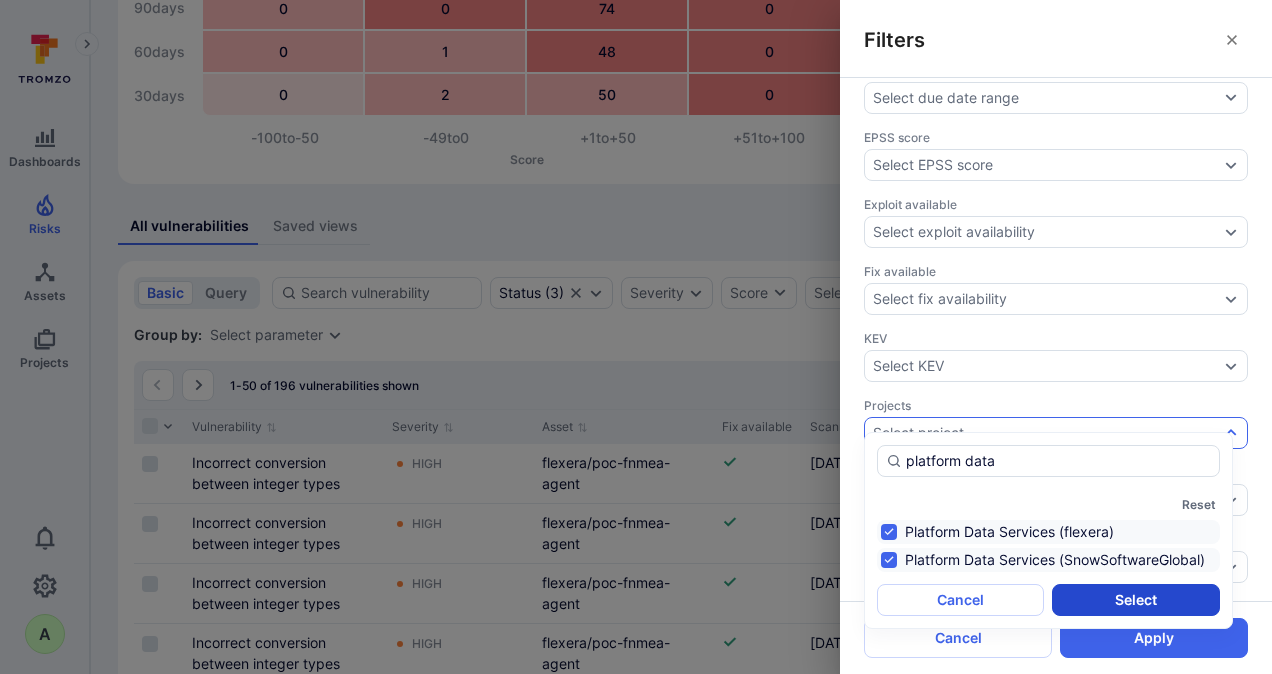 type on "platform data" 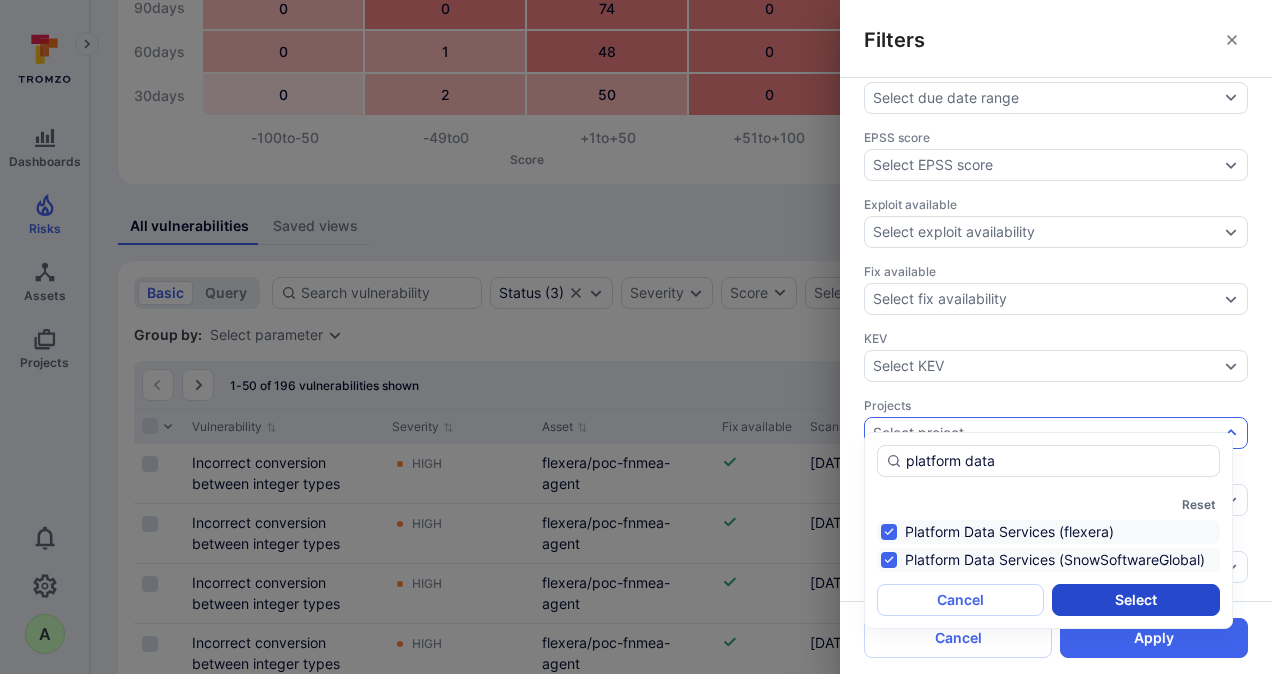 click on "Select" at bounding box center [1135, 600] 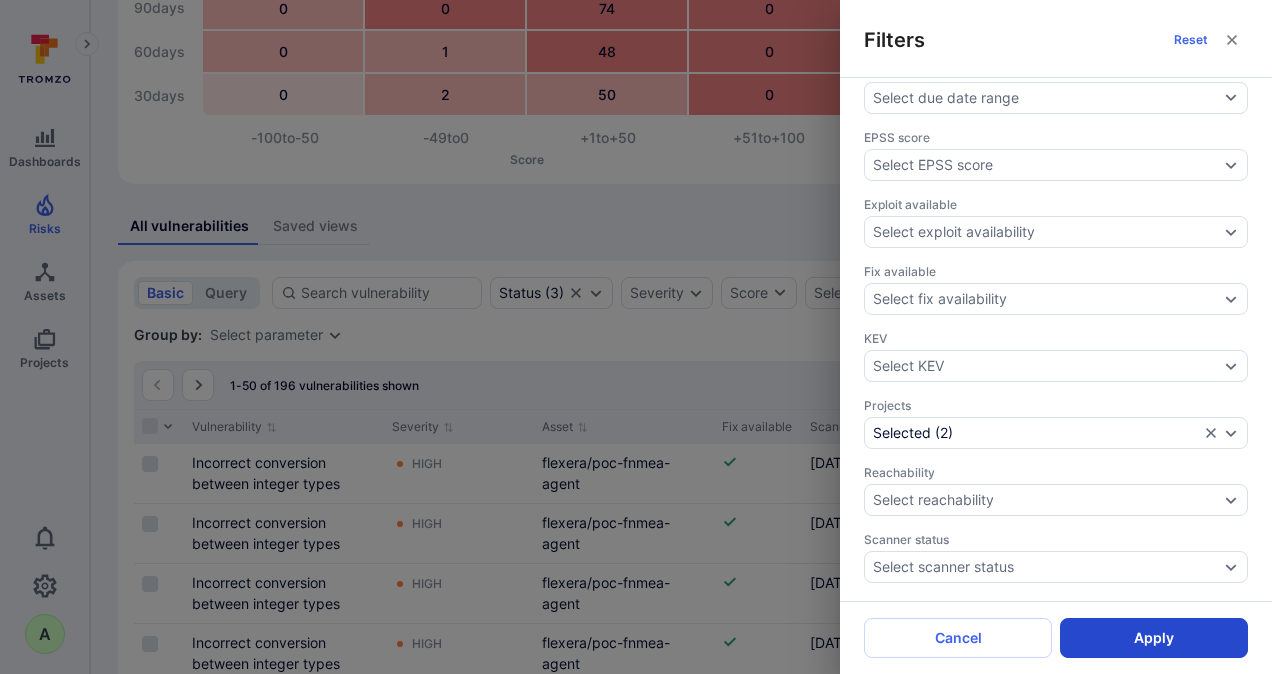 click on "Apply" at bounding box center [1154, 638] 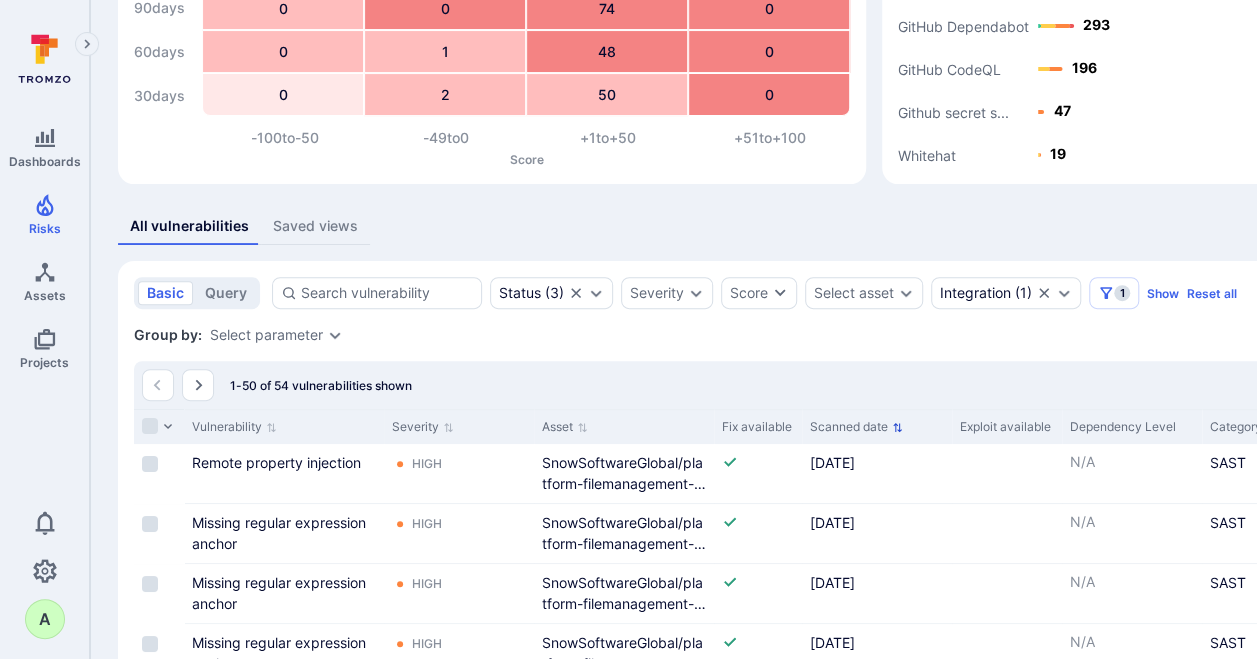 click 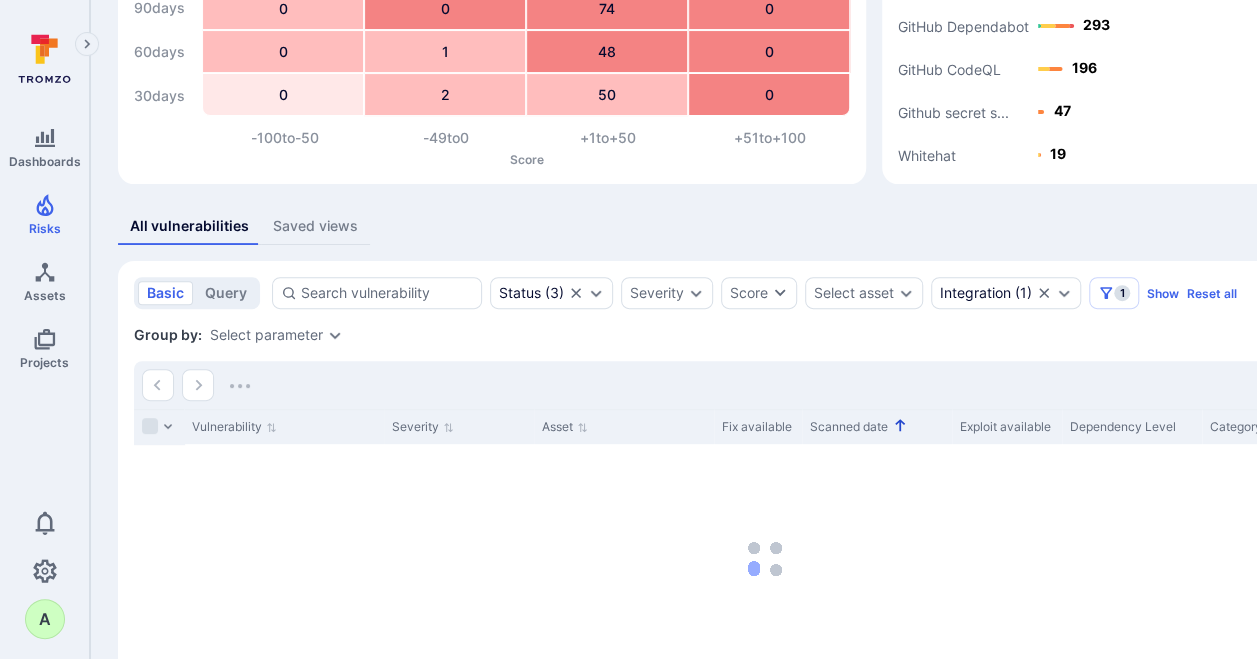 click 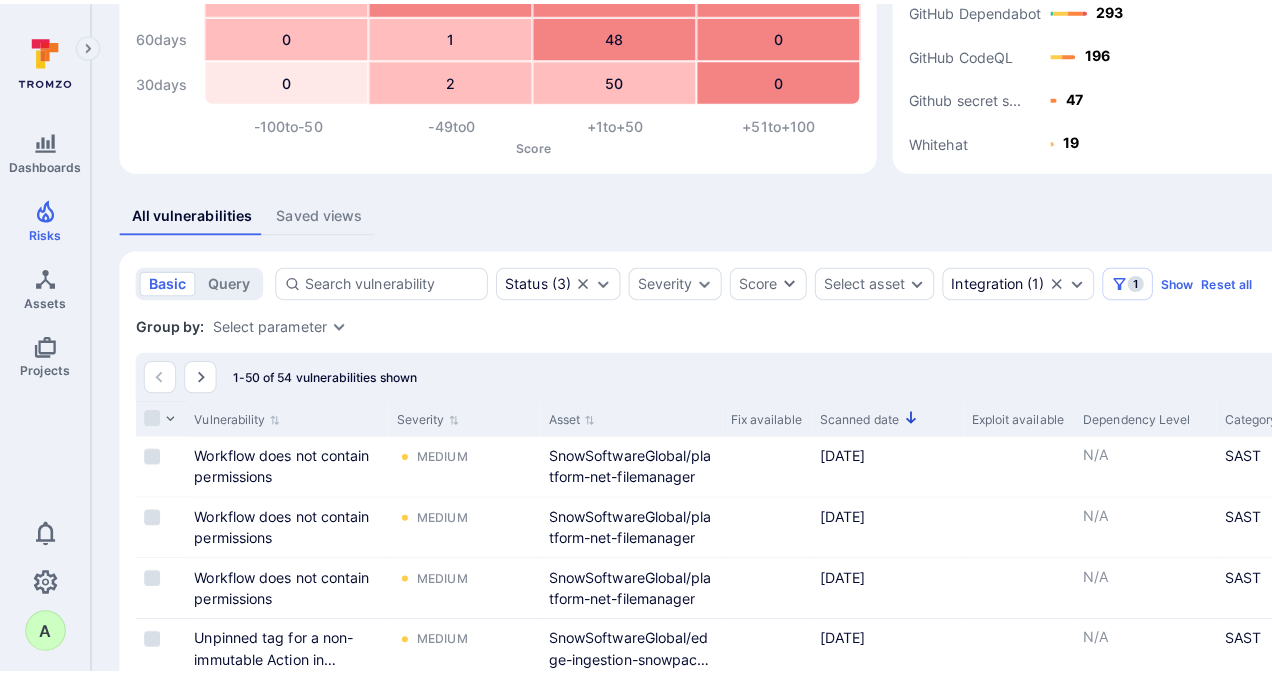 scroll, scrollTop: 100, scrollLeft: 0, axis: vertical 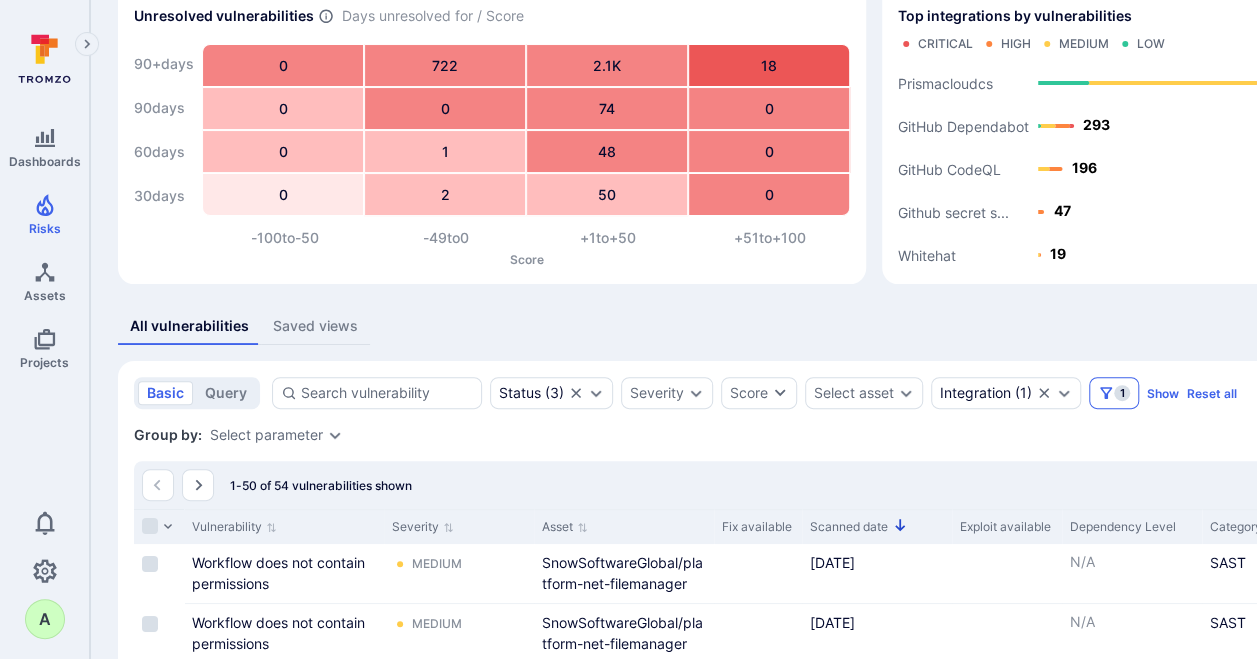 click 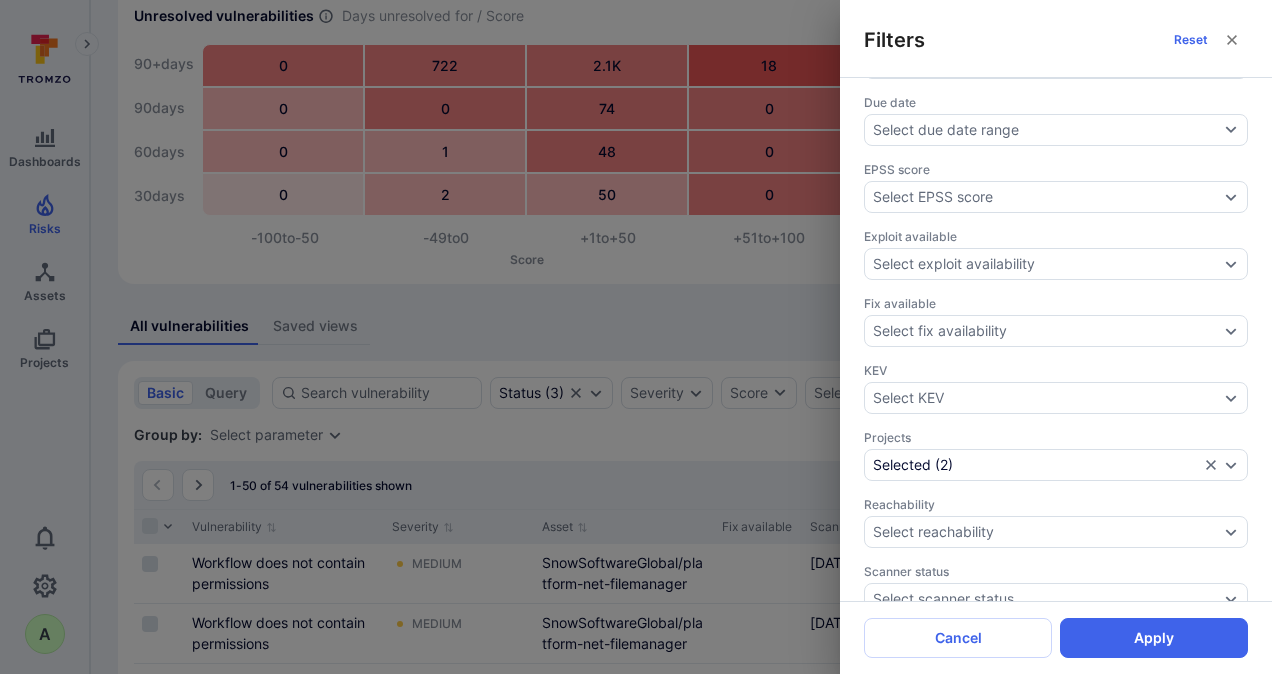 scroll, scrollTop: 500, scrollLeft: 0, axis: vertical 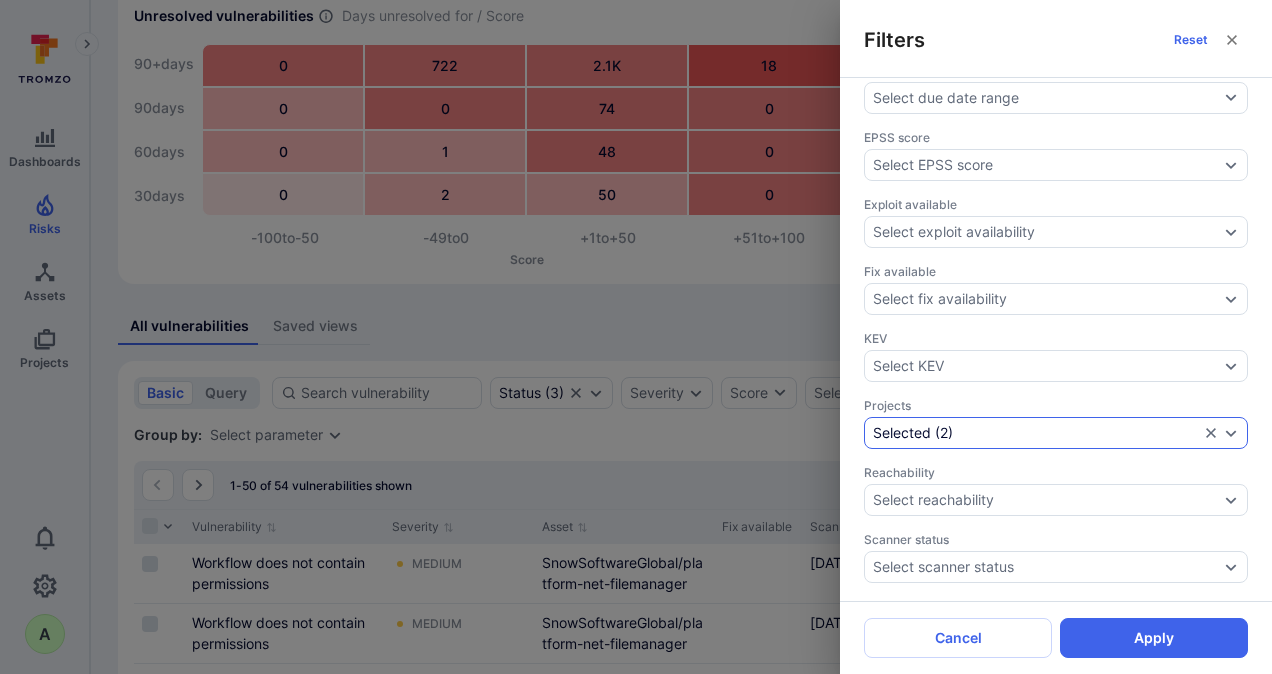 click 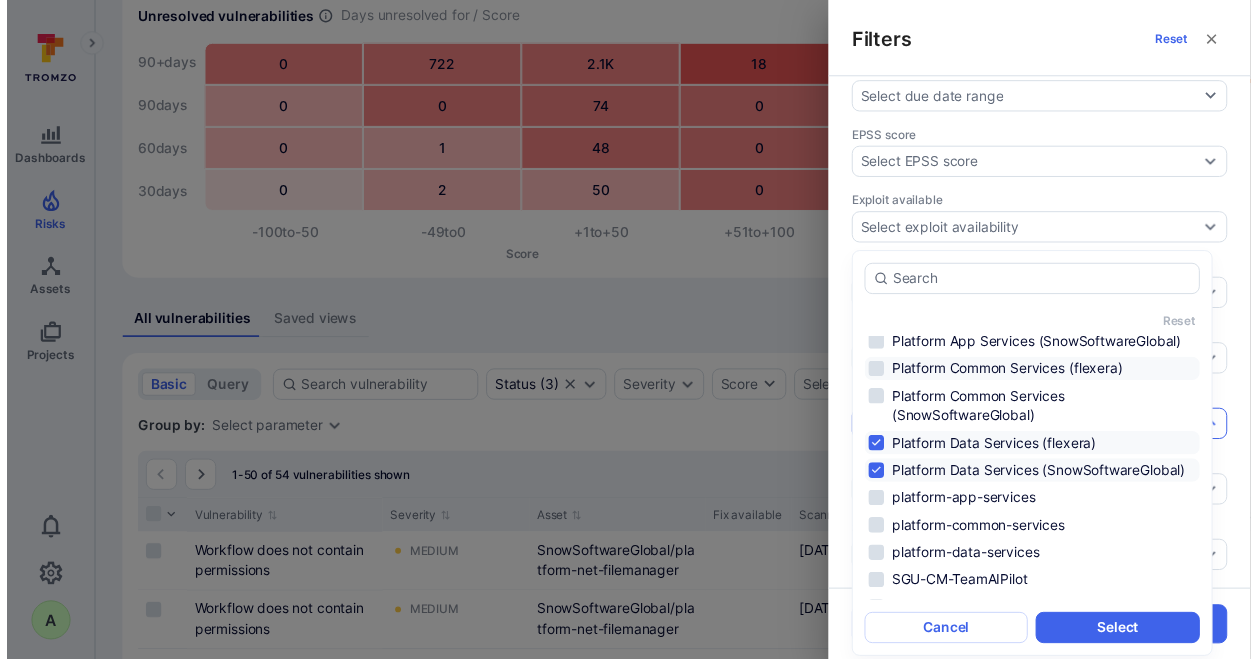 scroll, scrollTop: 1198, scrollLeft: 0, axis: vertical 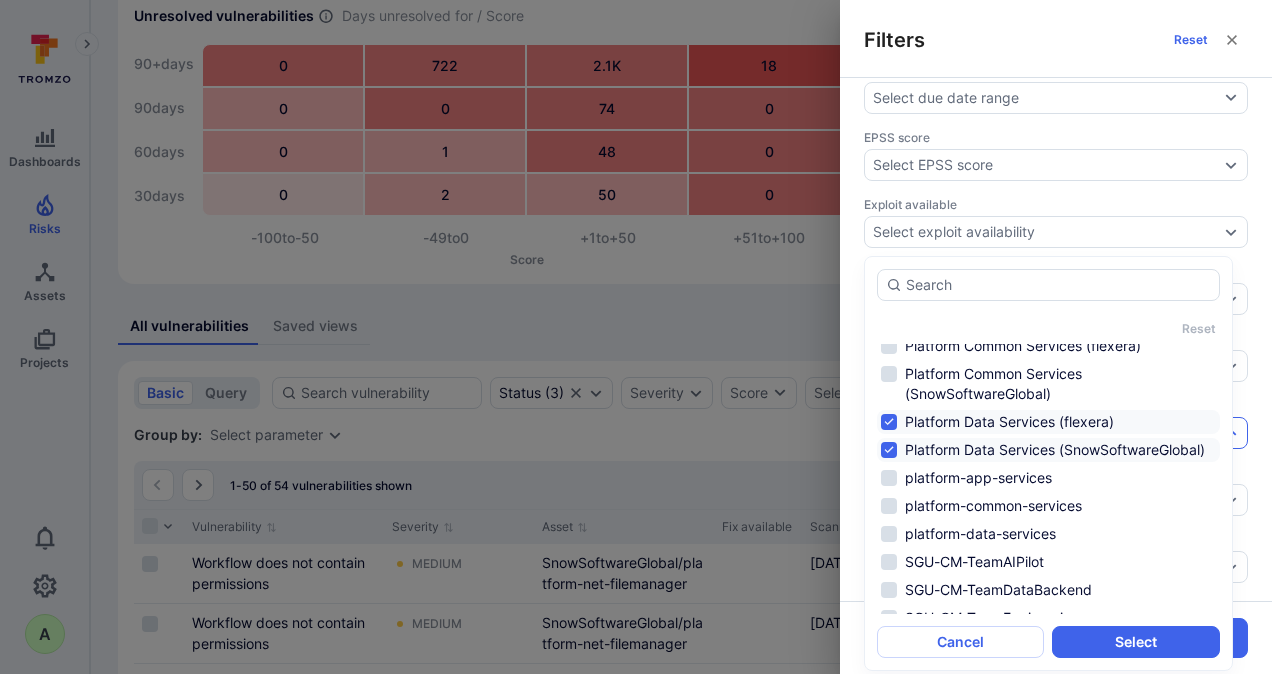 drag, startPoint x: 982, startPoint y: 496, endPoint x: 977, endPoint y: 505, distance: 10.29563 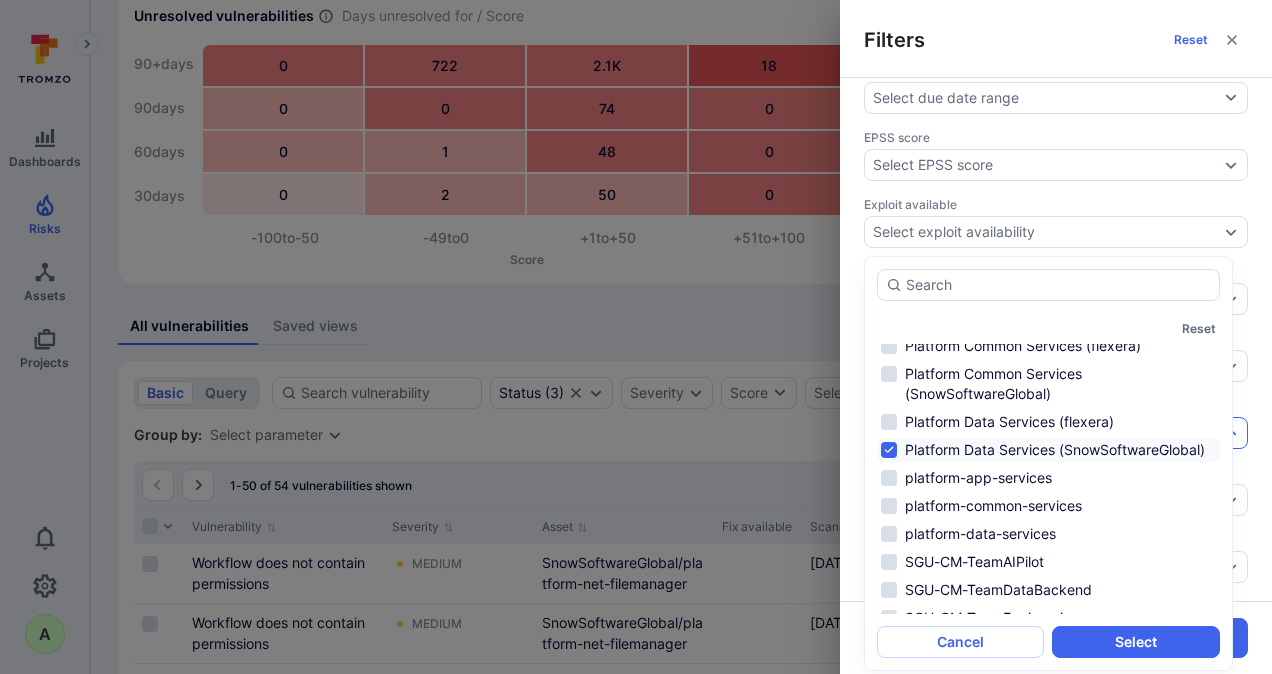 click on "Platform Data Services (SnowSoftwareGlobal)" at bounding box center (1048, 450) 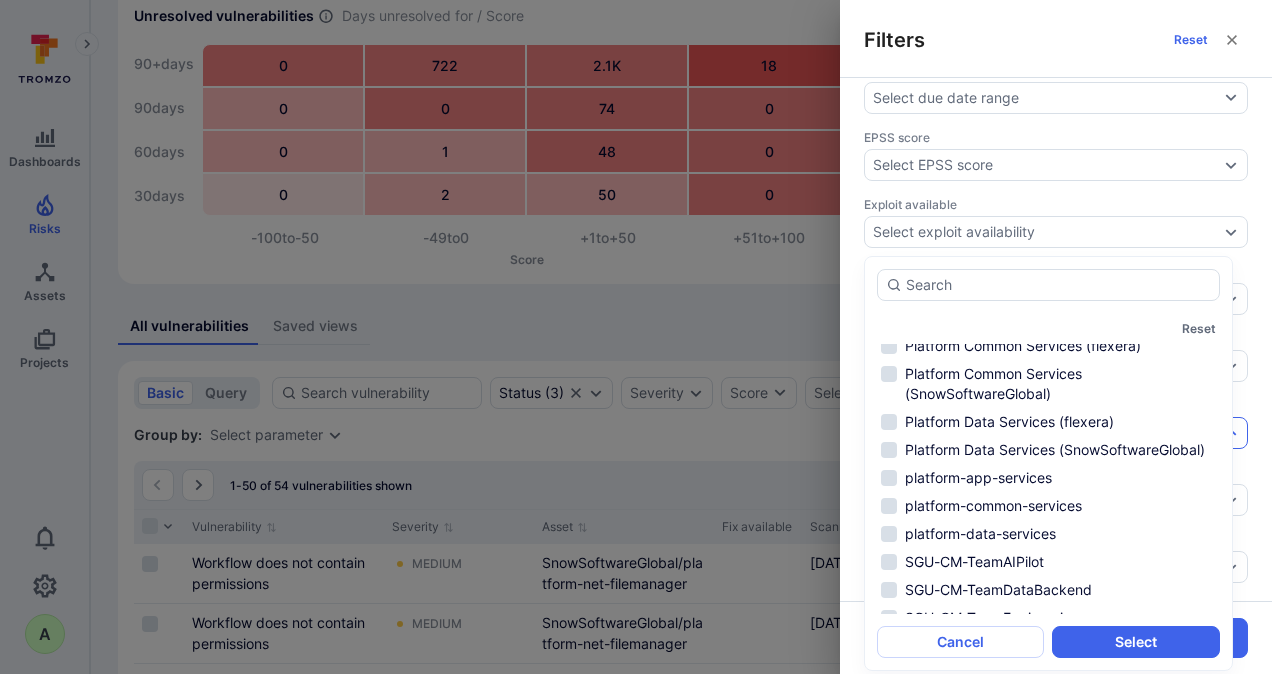 click on "Platform App Services (flexera)" at bounding box center (1048, 290) 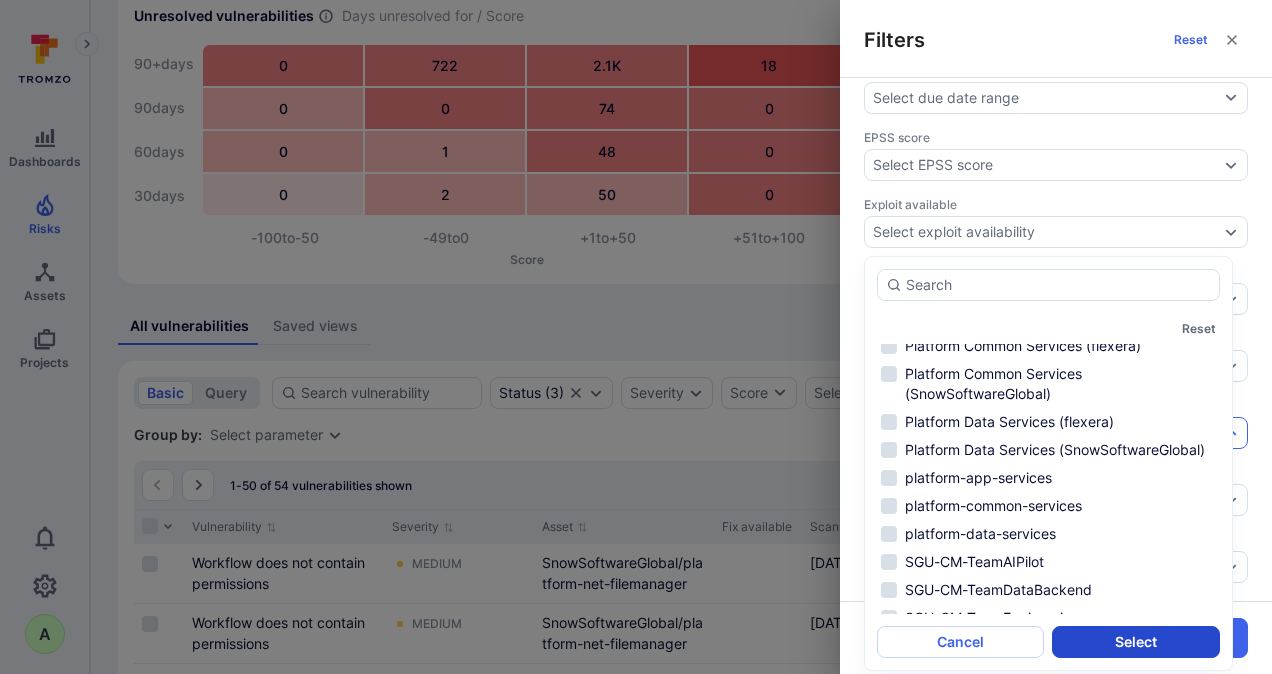 click on "Select" at bounding box center (1135, 642) 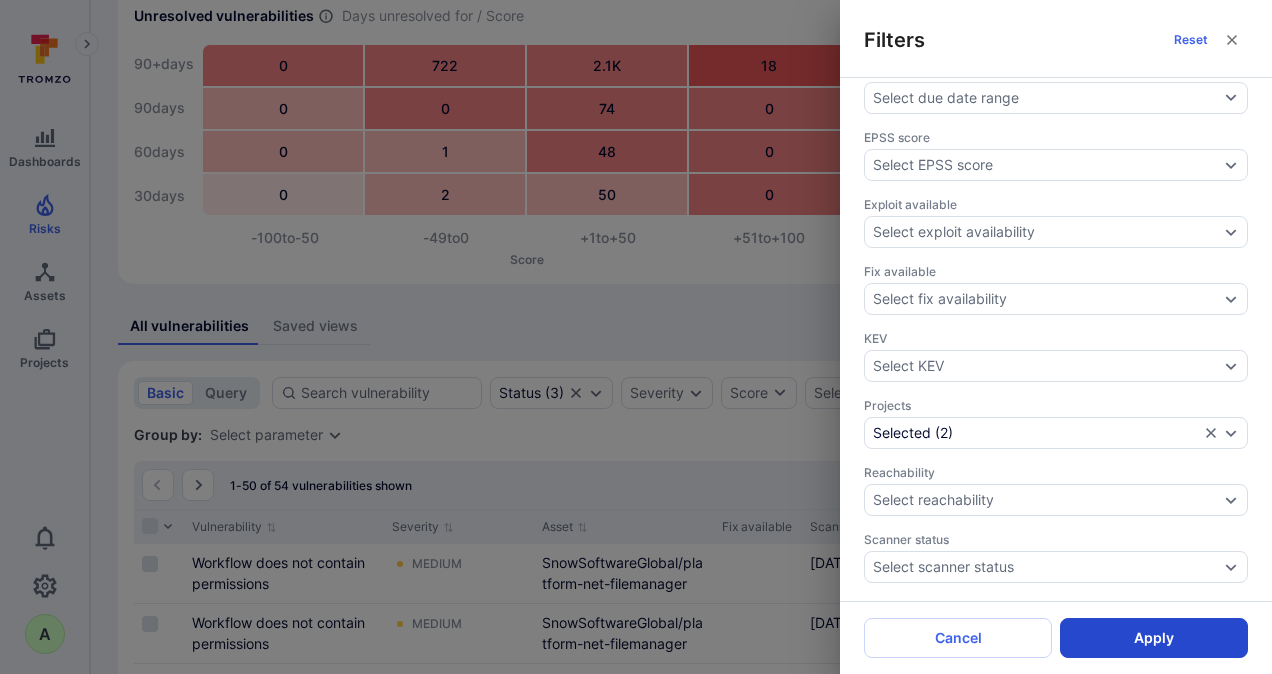click on "Apply" at bounding box center (1154, 638) 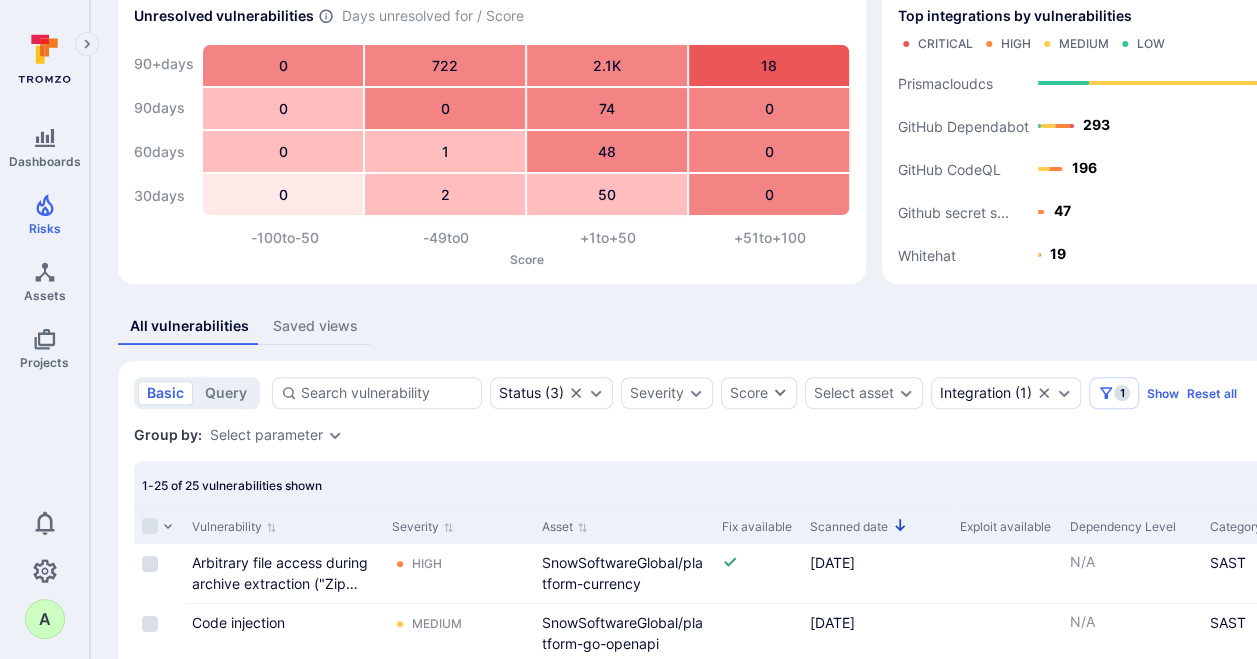 click on "Scanned date" at bounding box center [877, 526] 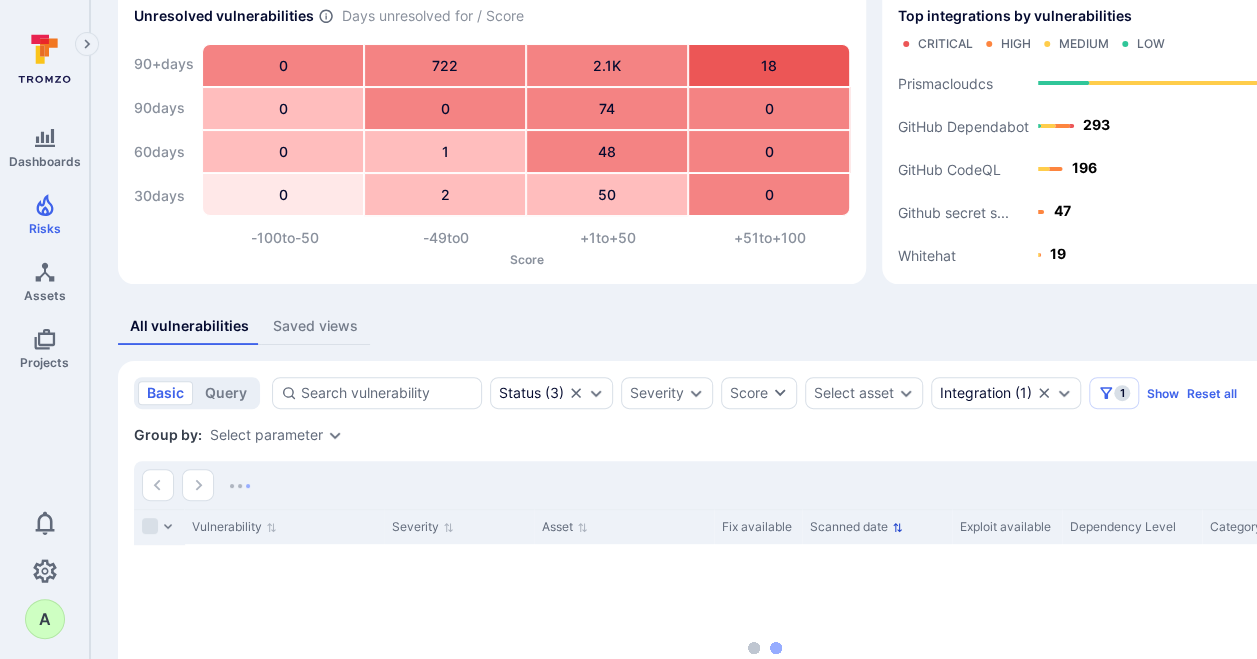 click 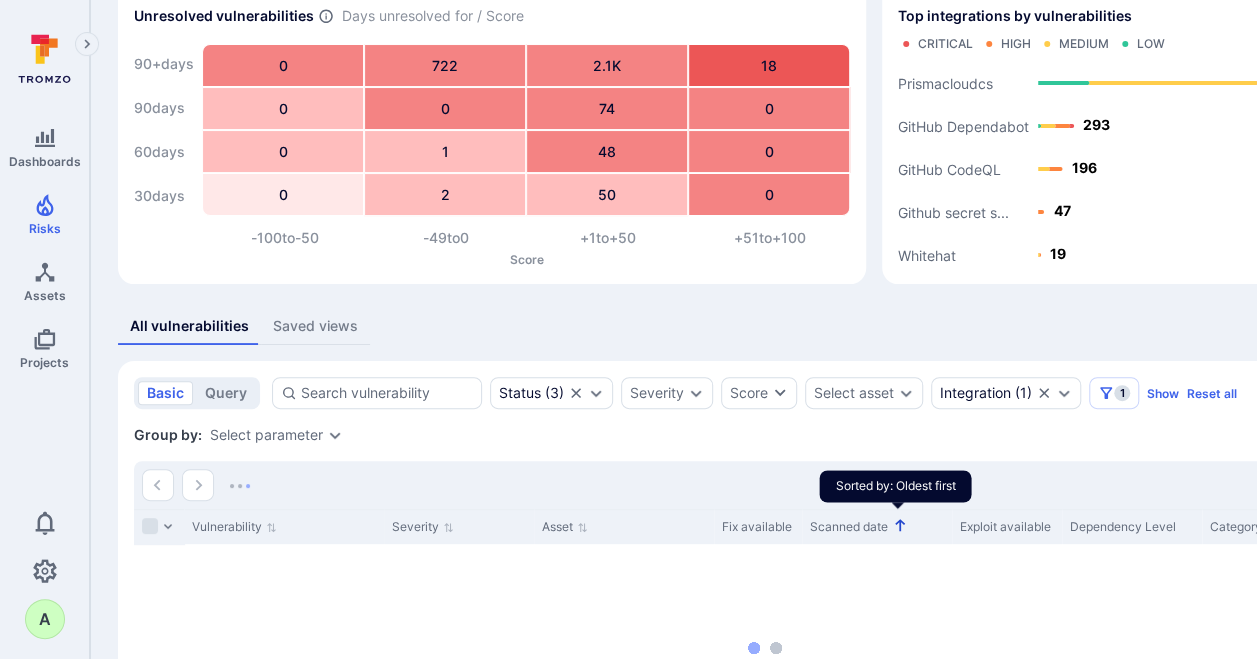 click 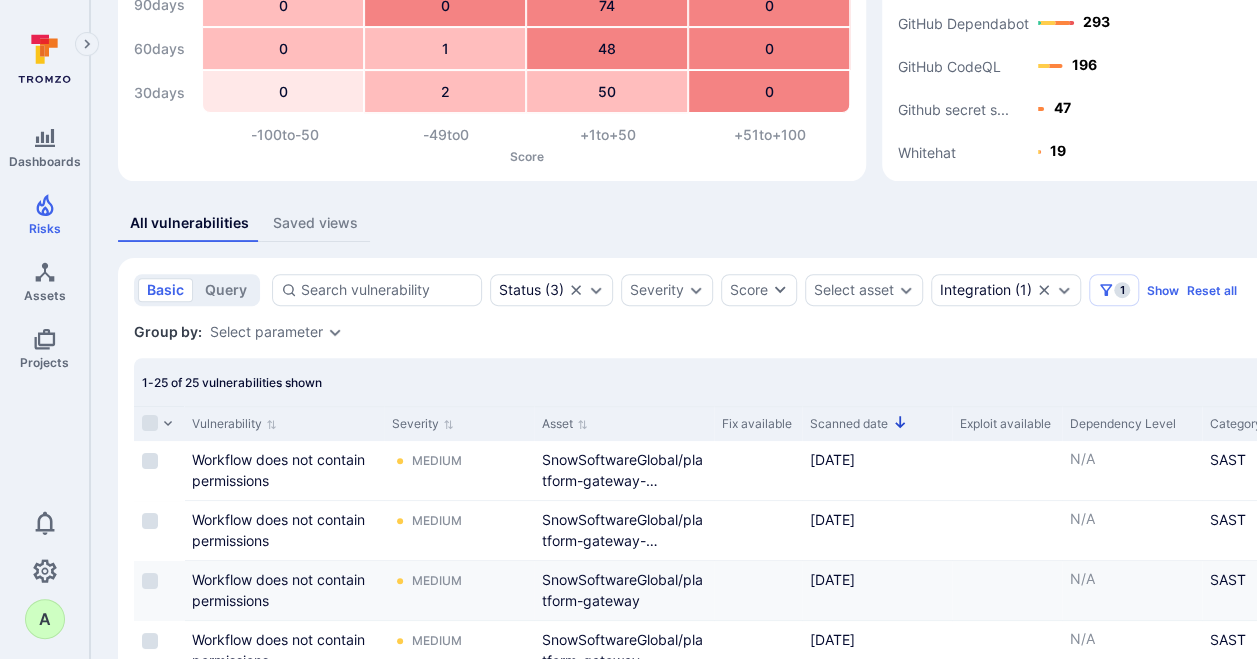 scroll, scrollTop: 0, scrollLeft: 0, axis: both 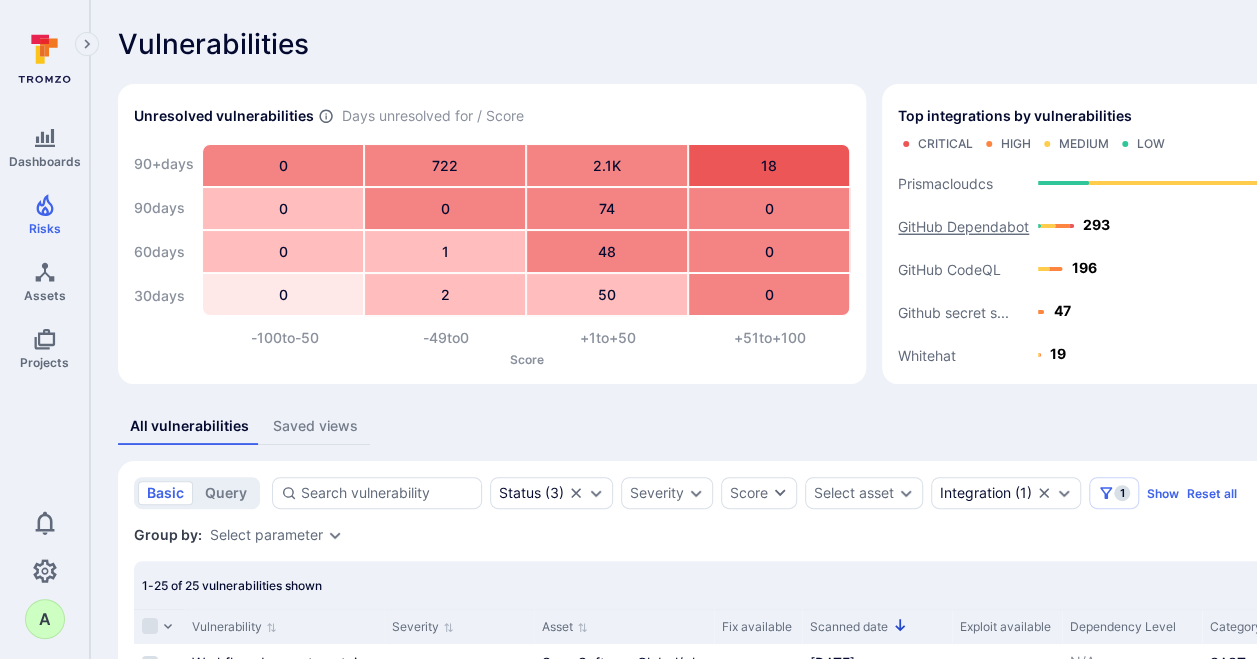 click on "GitHub Dependabot" 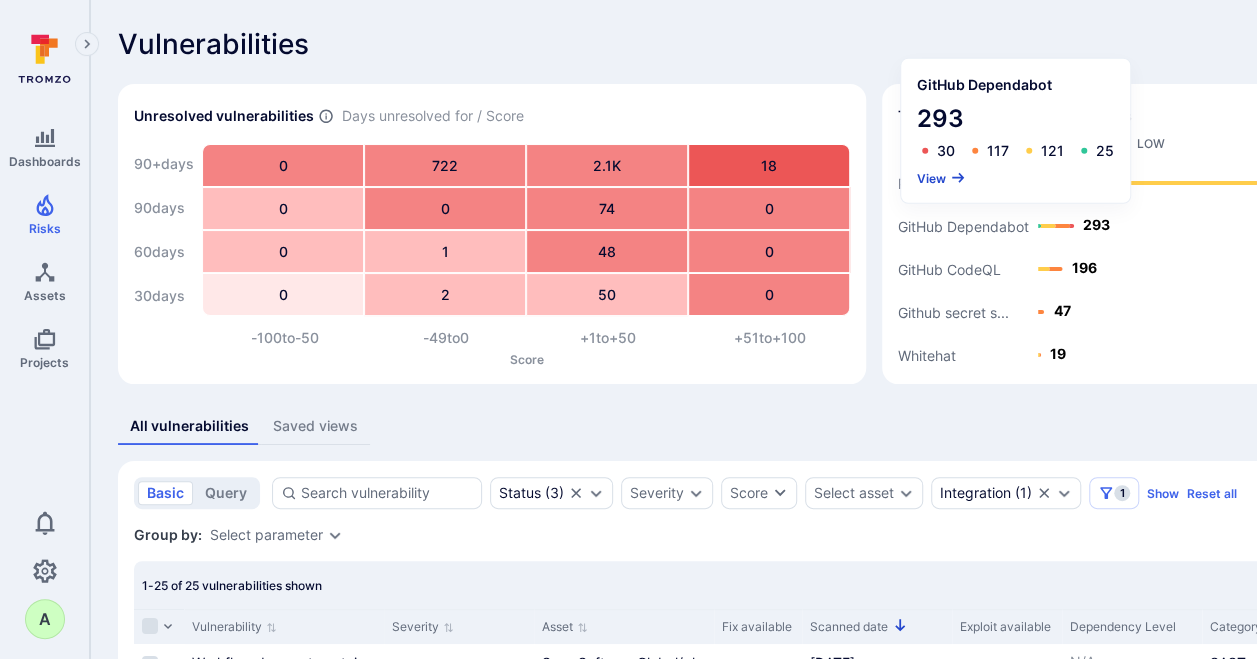 click on "View" at bounding box center (941, 177) 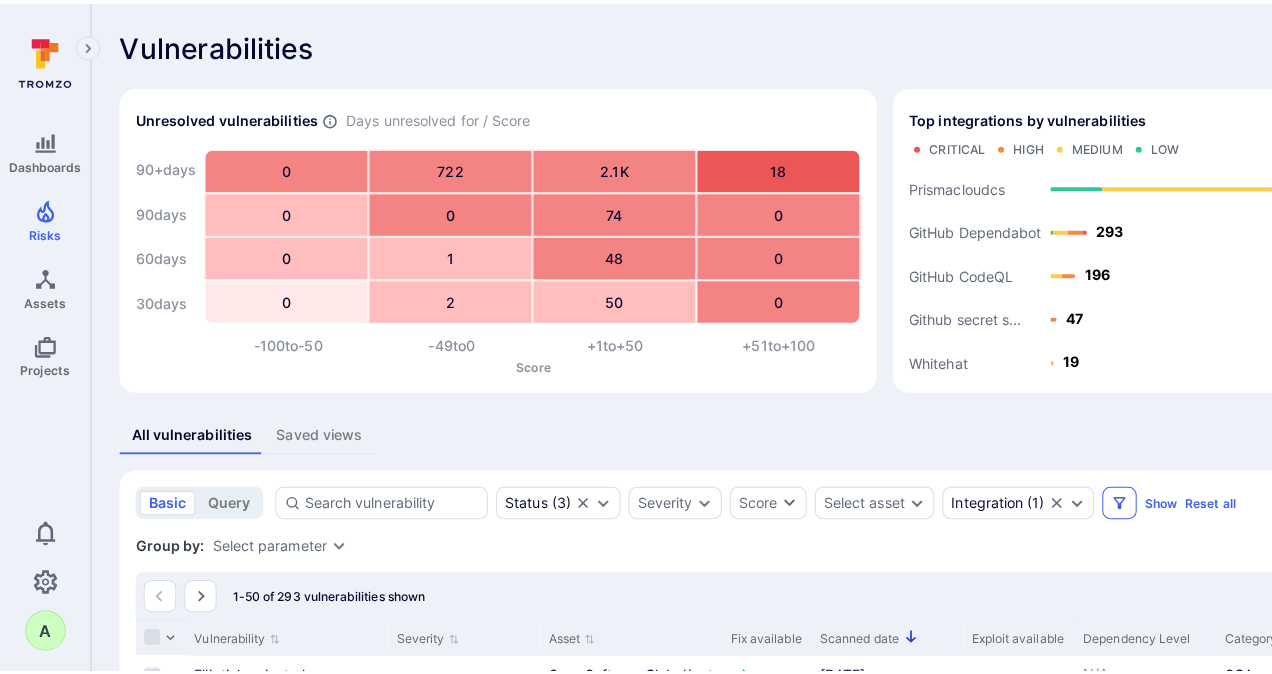 scroll, scrollTop: 200, scrollLeft: 0, axis: vertical 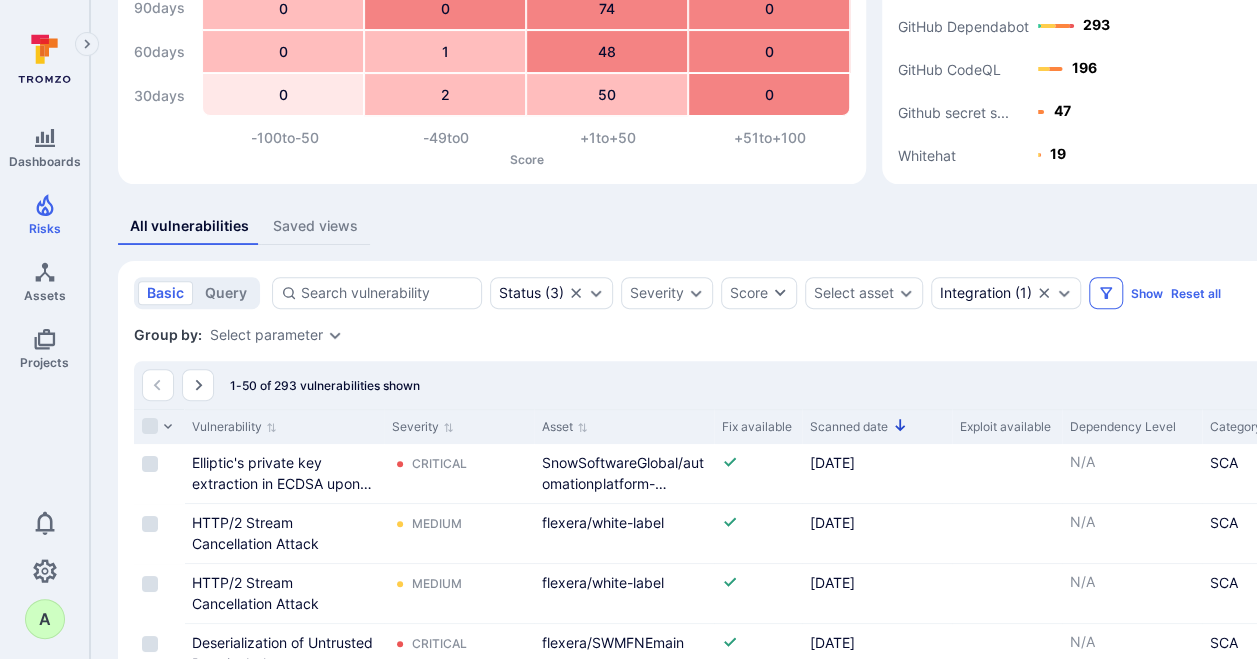 click 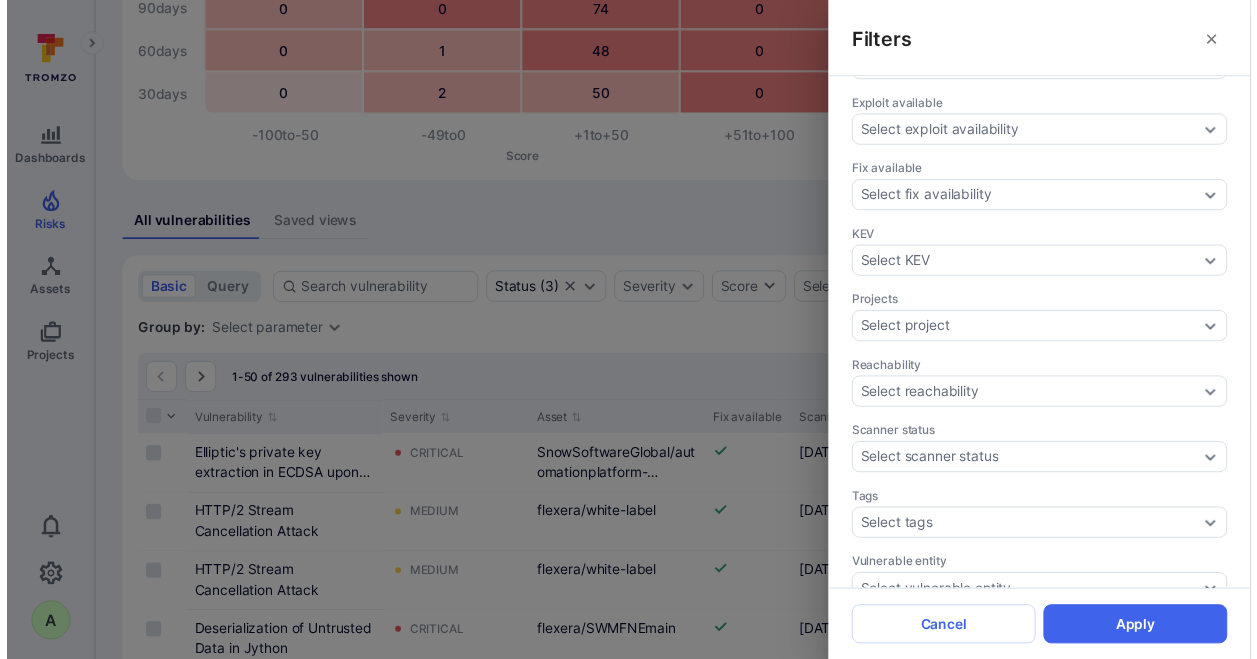 scroll, scrollTop: 668, scrollLeft: 0, axis: vertical 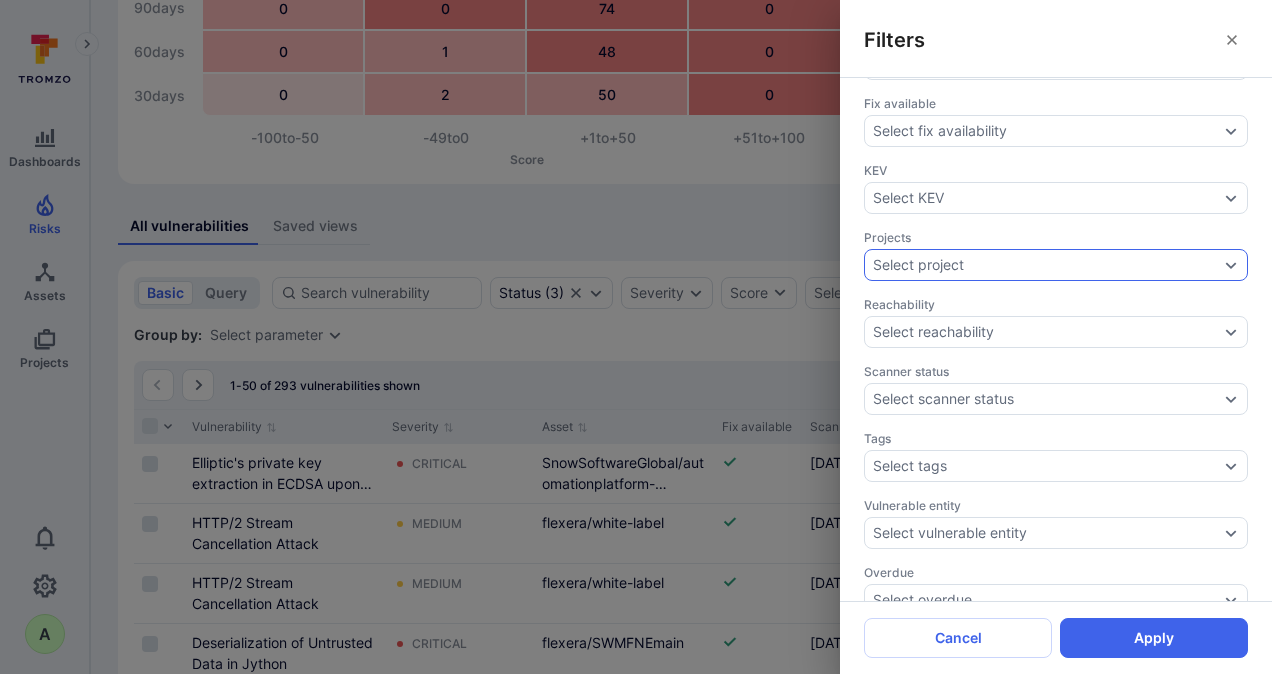 click 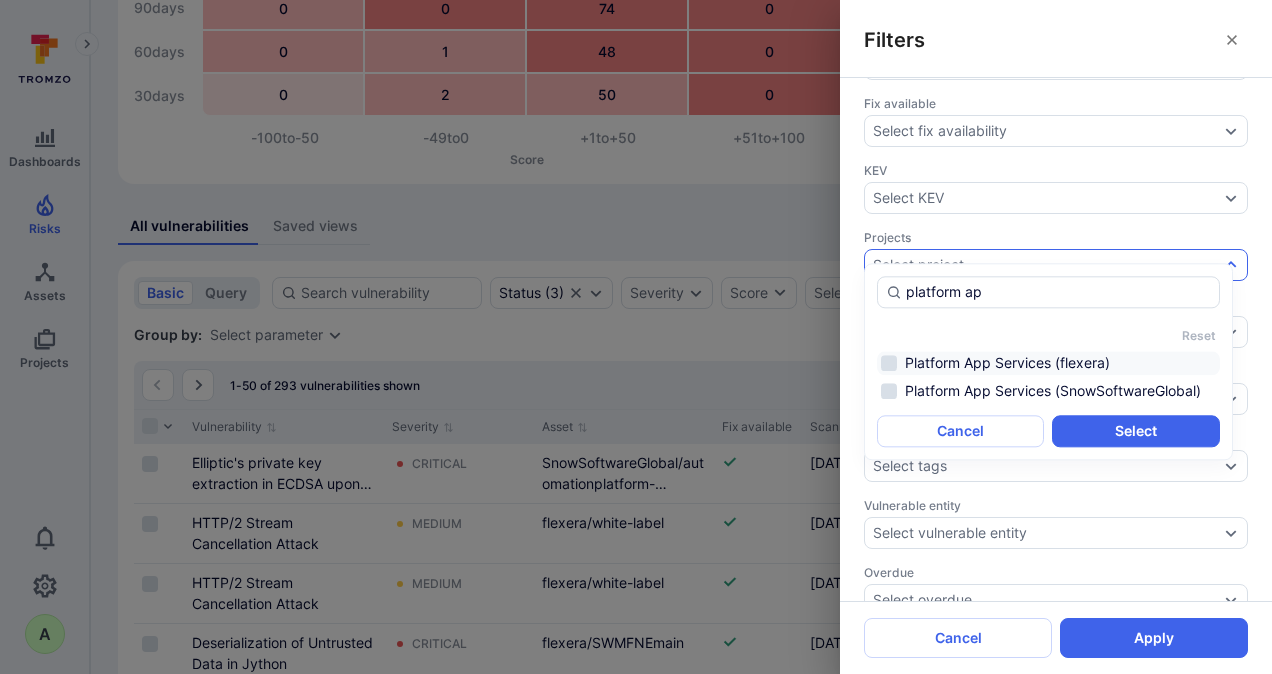 click on "Platform App Services (flexera)" at bounding box center (1048, 363) 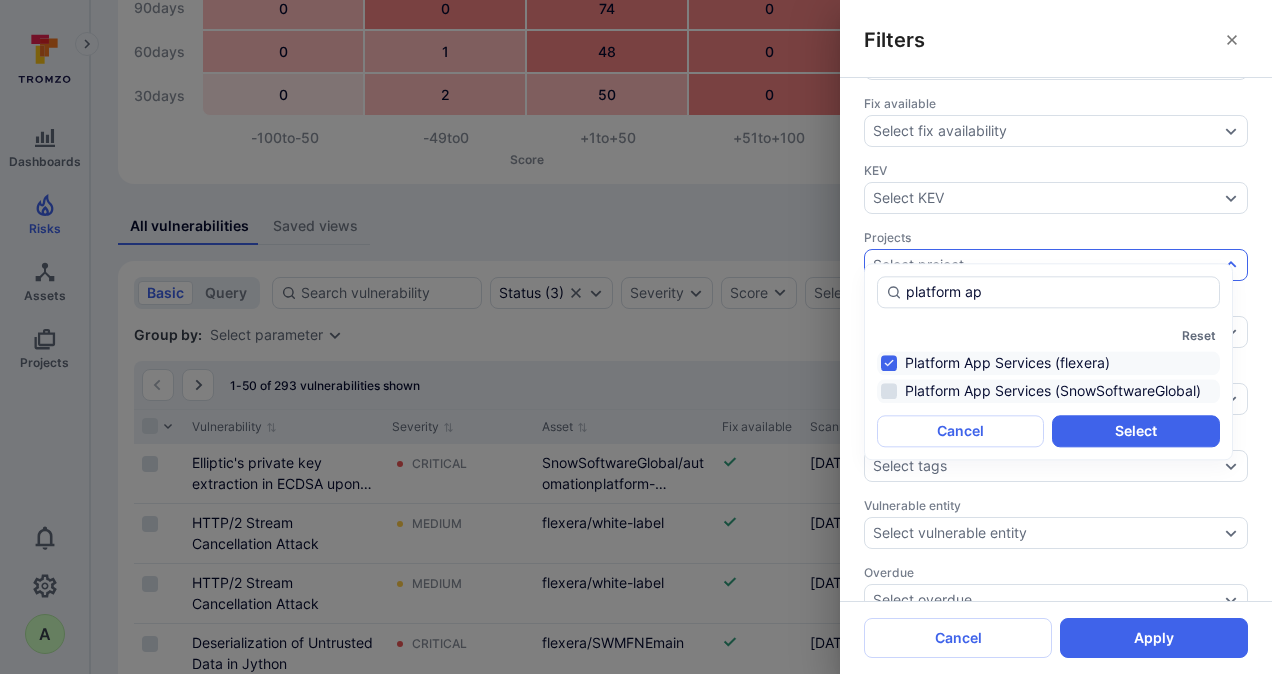 click on "Platform App Services (SnowSoftwareGlobal)" at bounding box center [1048, 391] 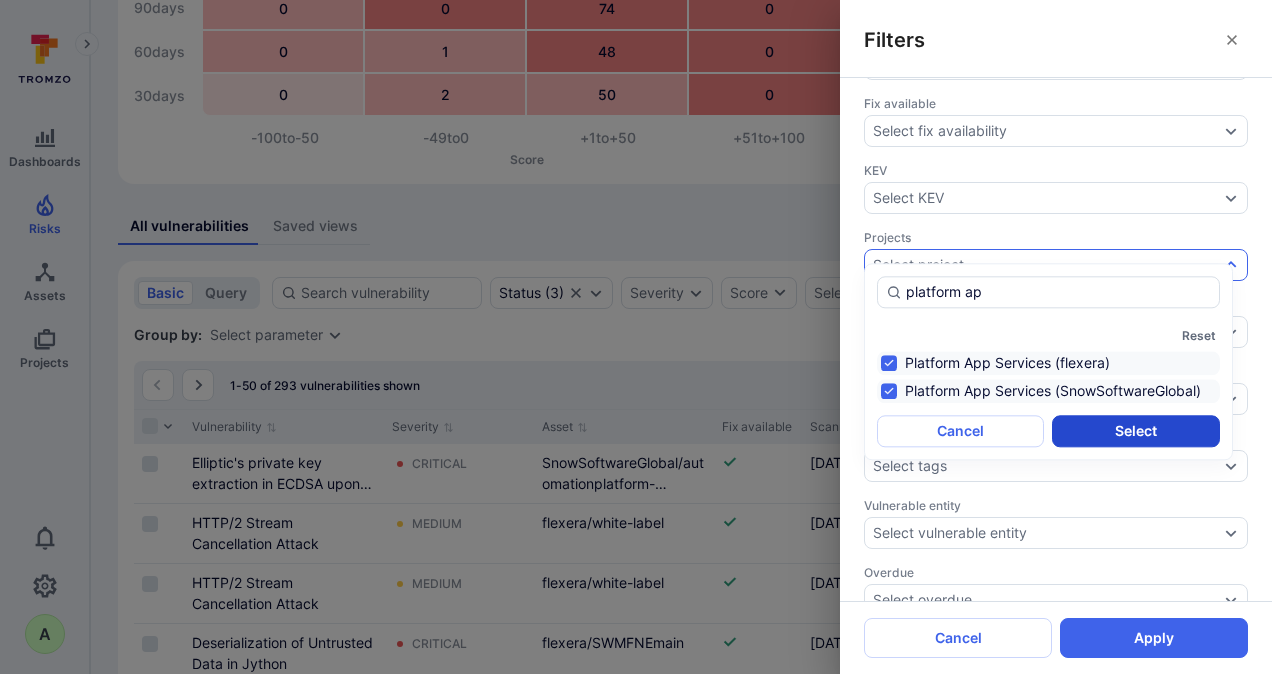type on "platform ap" 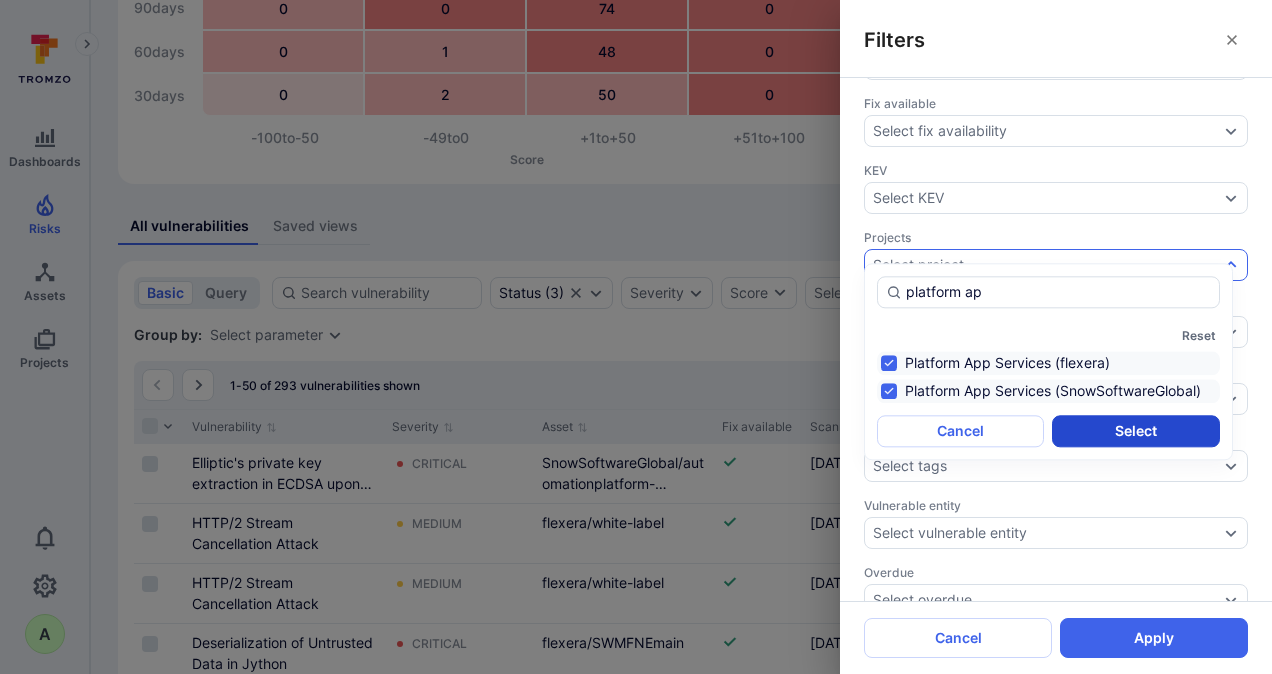 click on "Select" at bounding box center (1135, 431) 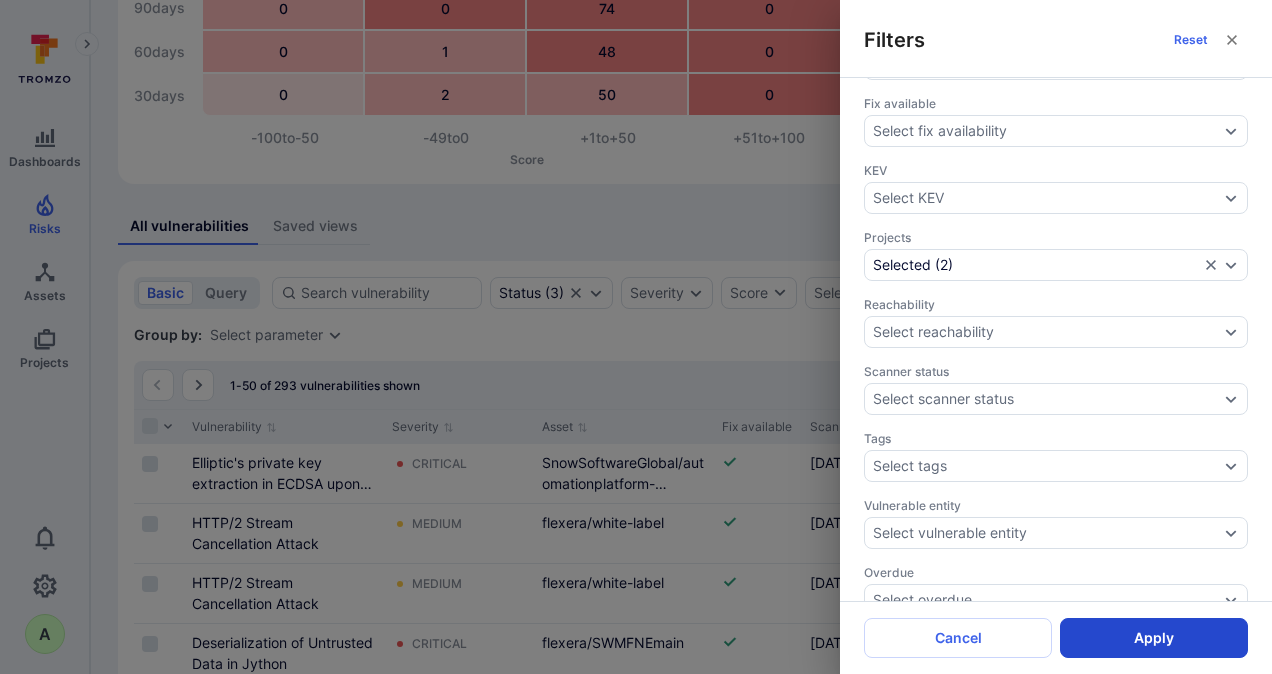 click on "Apply" at bounding box center (1154, 638) 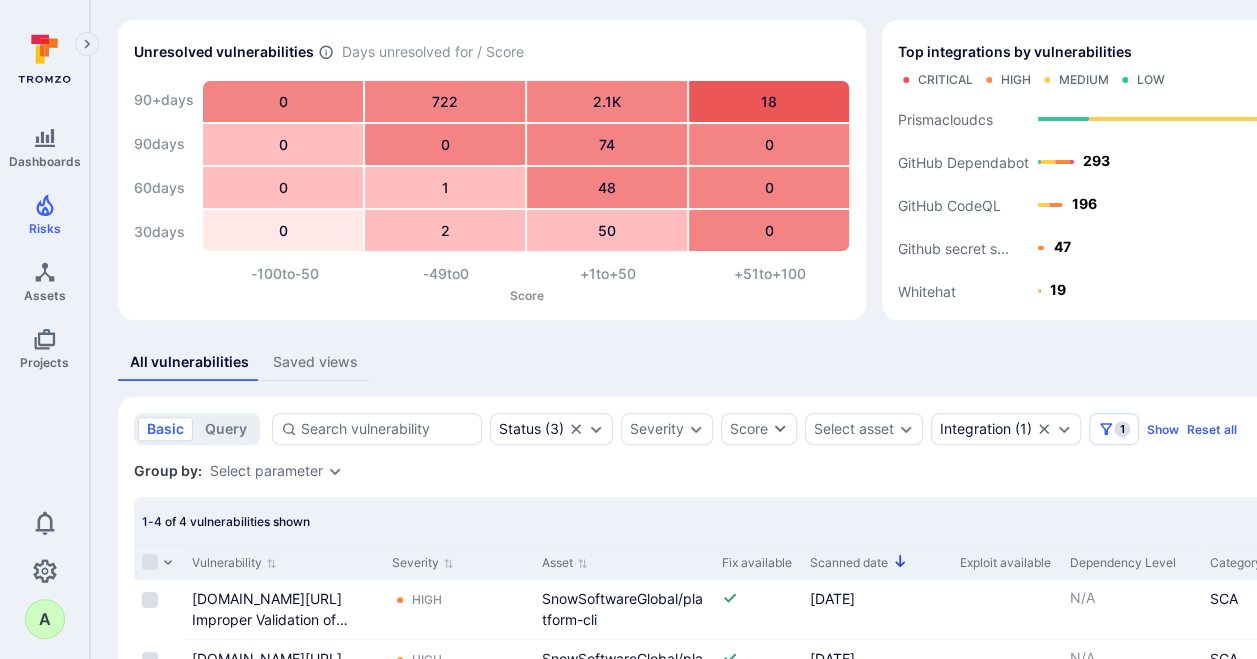 scroll, scrollTop: 0, scrollLeft: 0, axis: both 